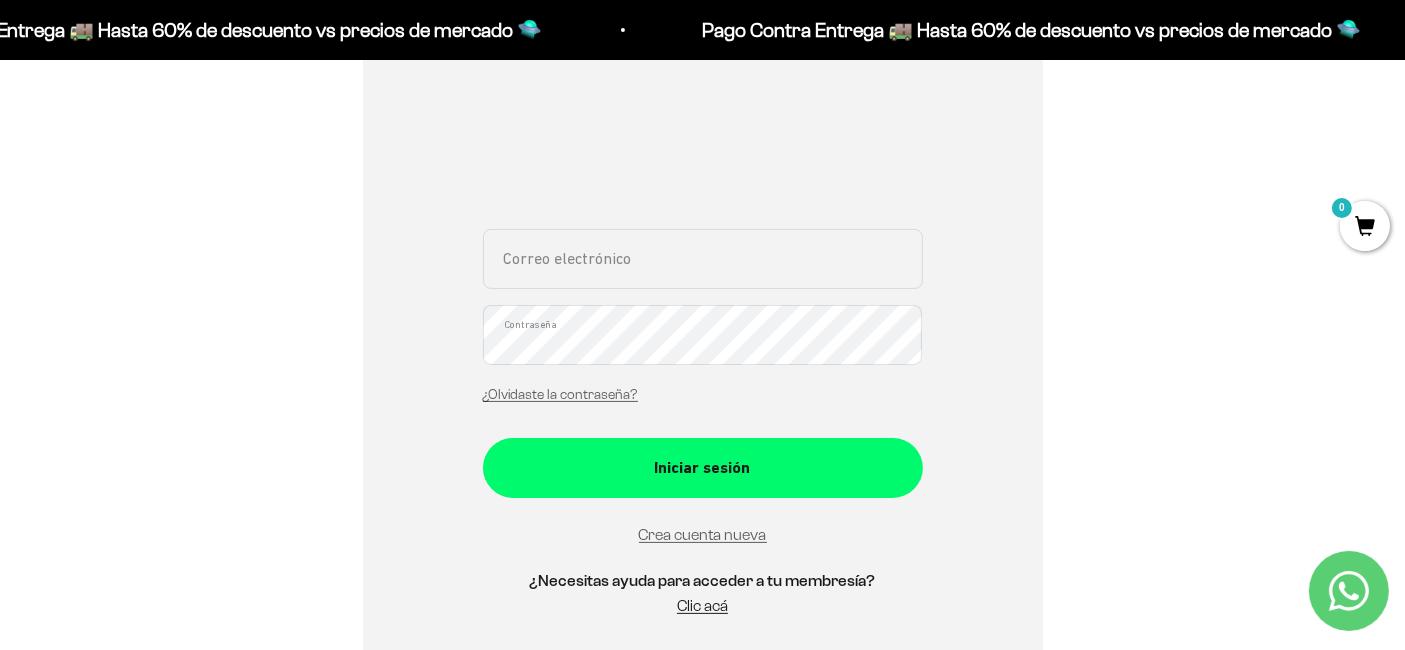scroll, scrollTop: 555, scrollLeft: 0, axis: vertical 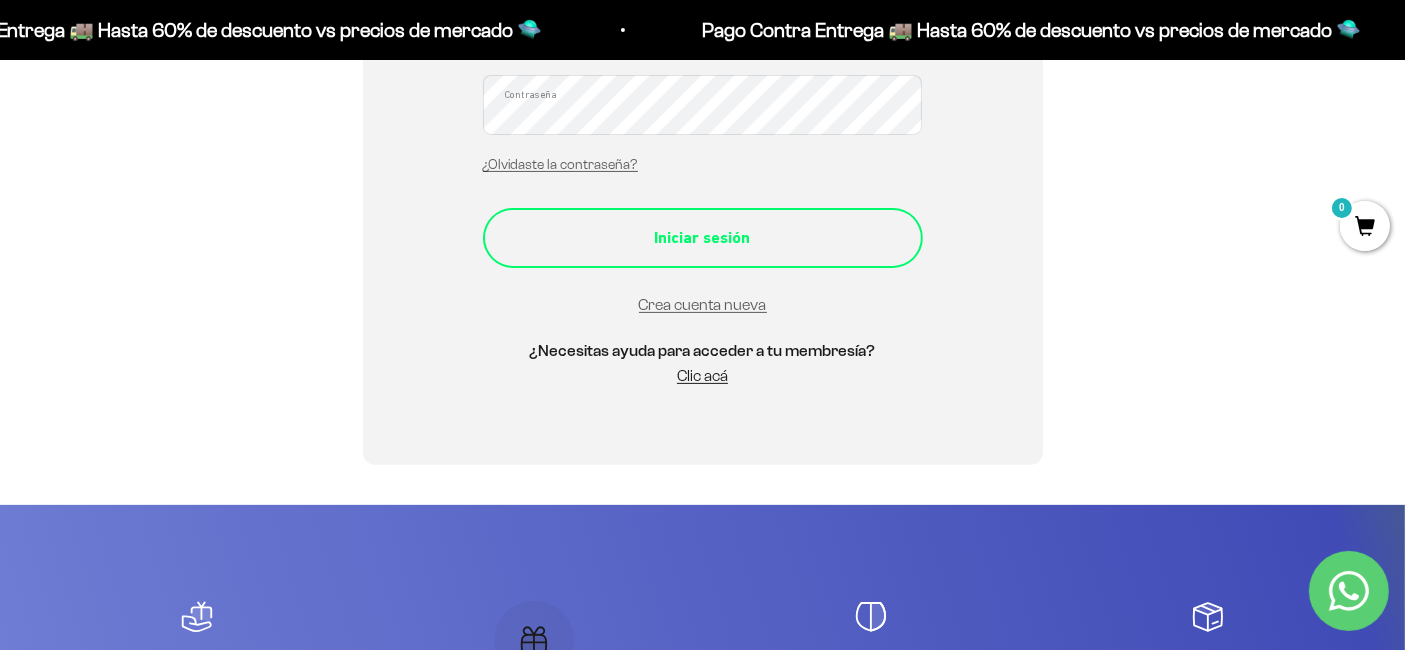 type on "[EMAIL_ADDRESS][DOMAIN_NAME]" 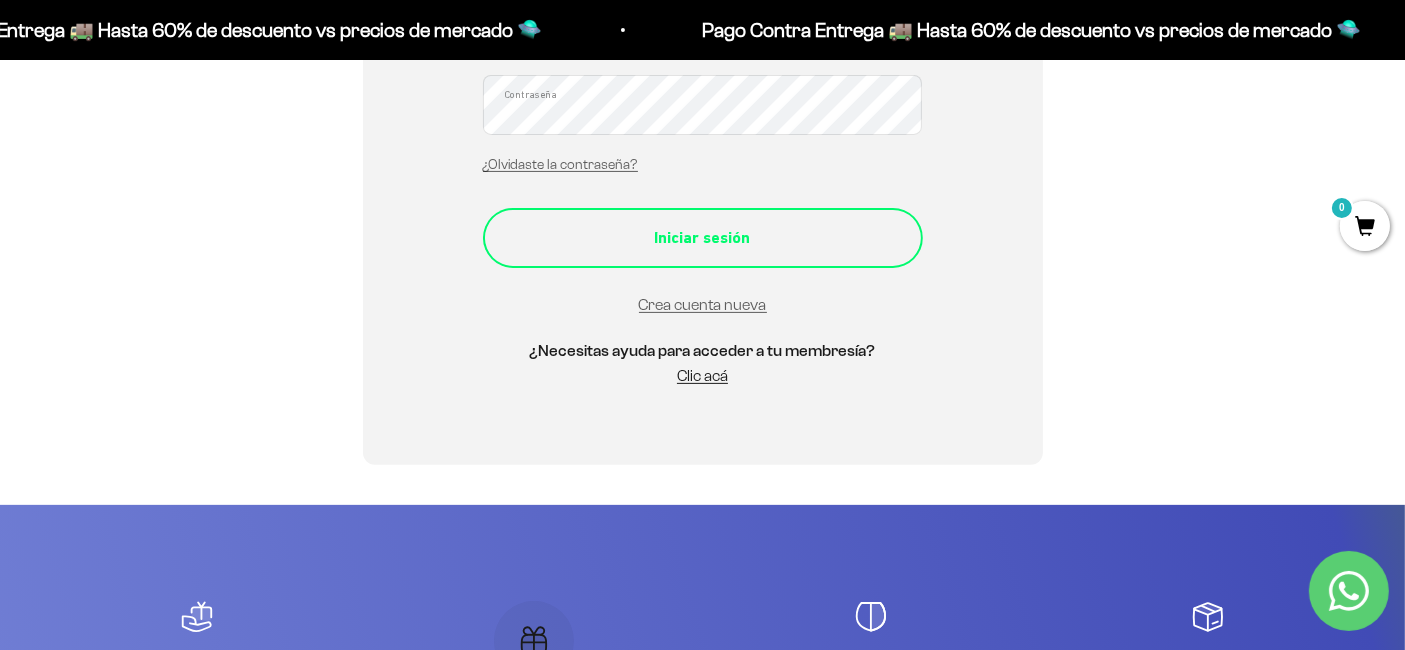 click on "Iniciar sesión" at bounding box center [703, 238] 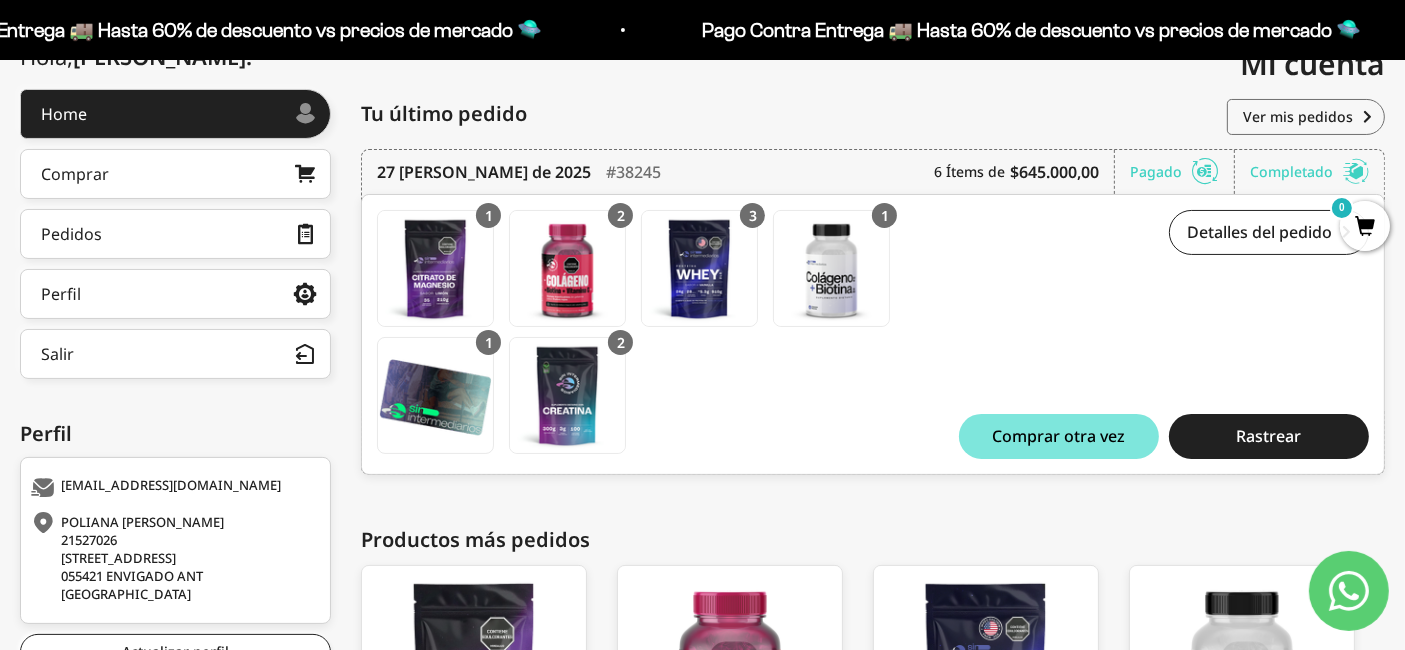 scroll, scrollTop: 0, scrollLeft: 0, axis: both 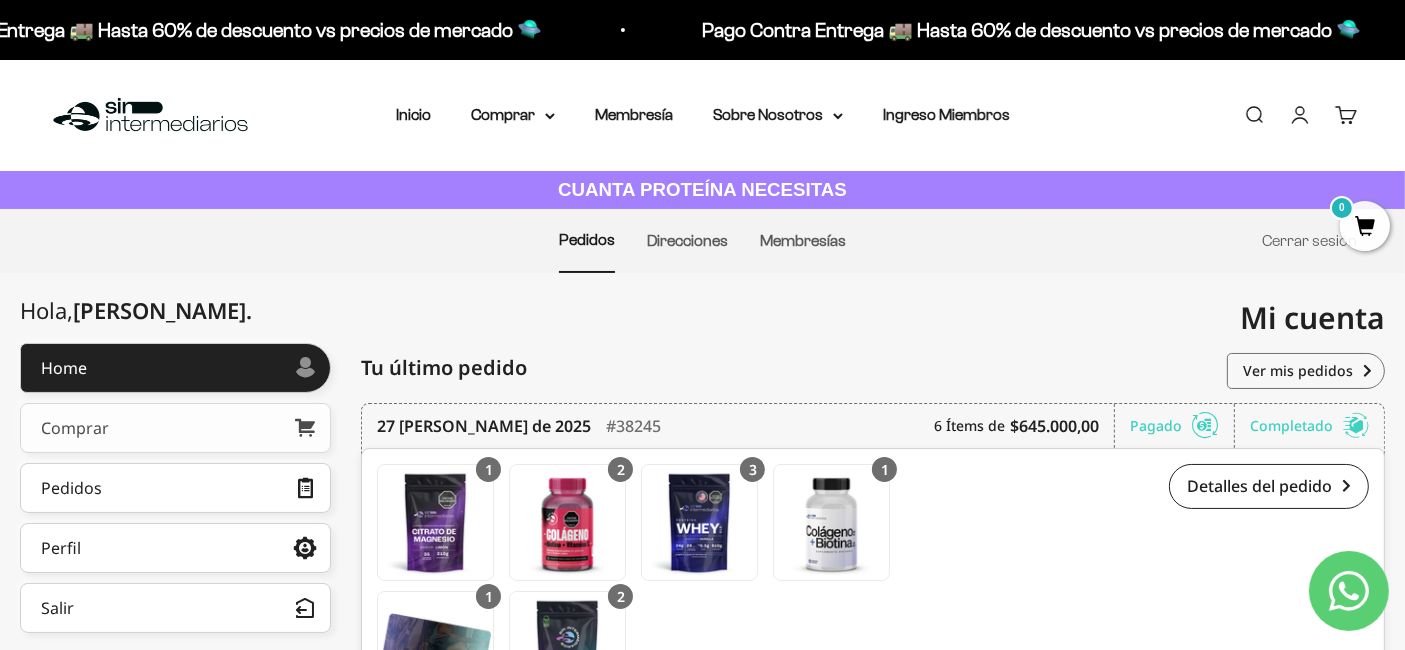 click on "Comprar" at bounding box center (175, 428) 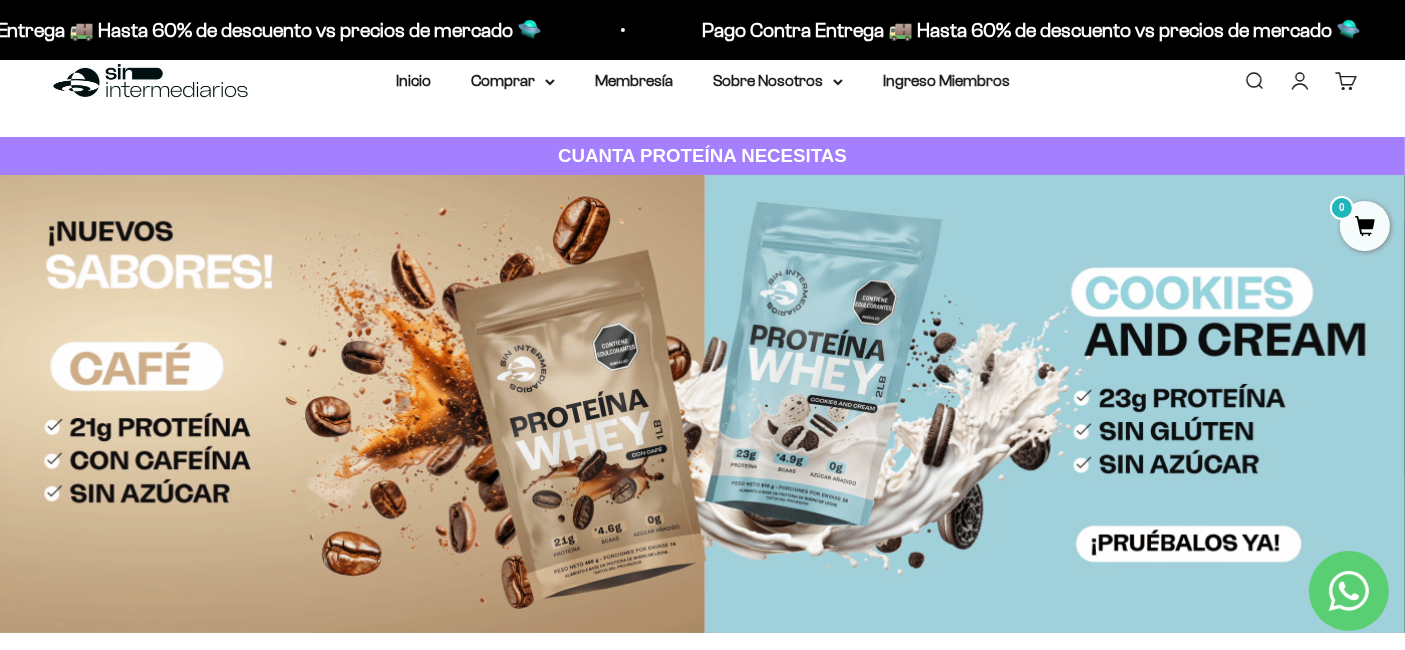 scroll, scrollTop: 0, scrollLeft: 0, axis: both 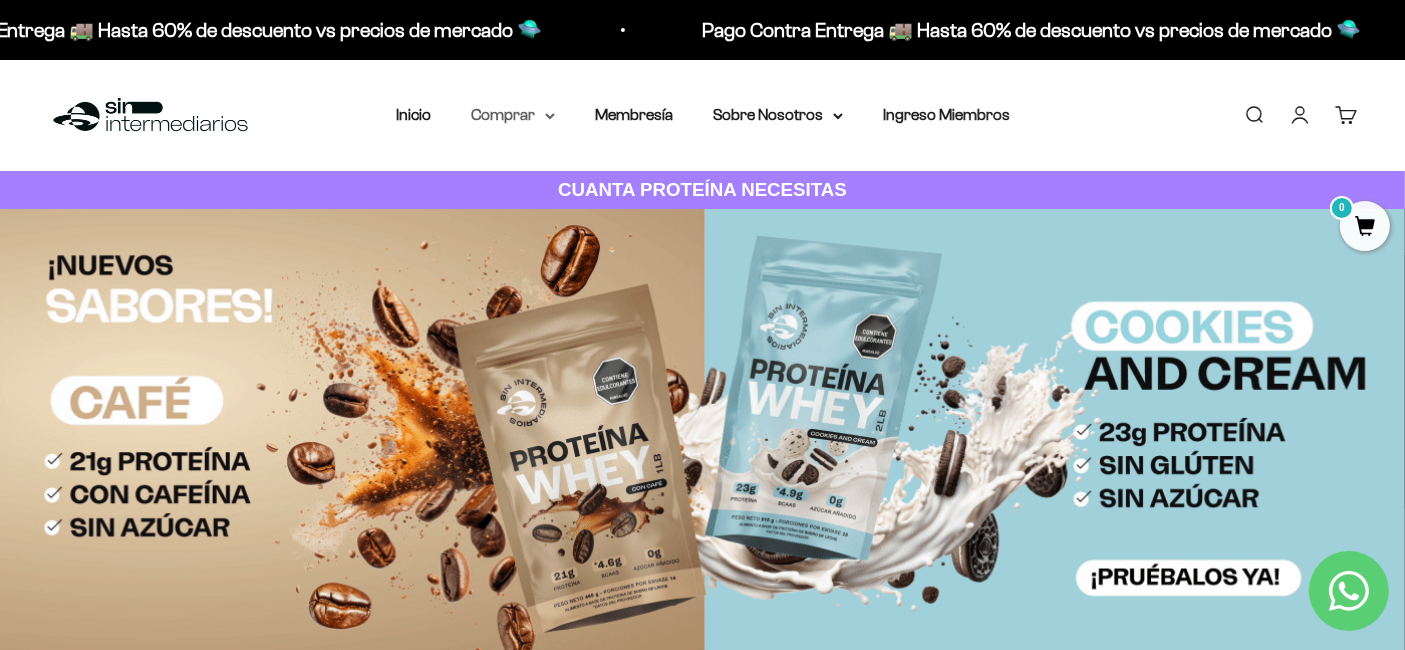 click on "Comprar" at bounding box center [513, 115] 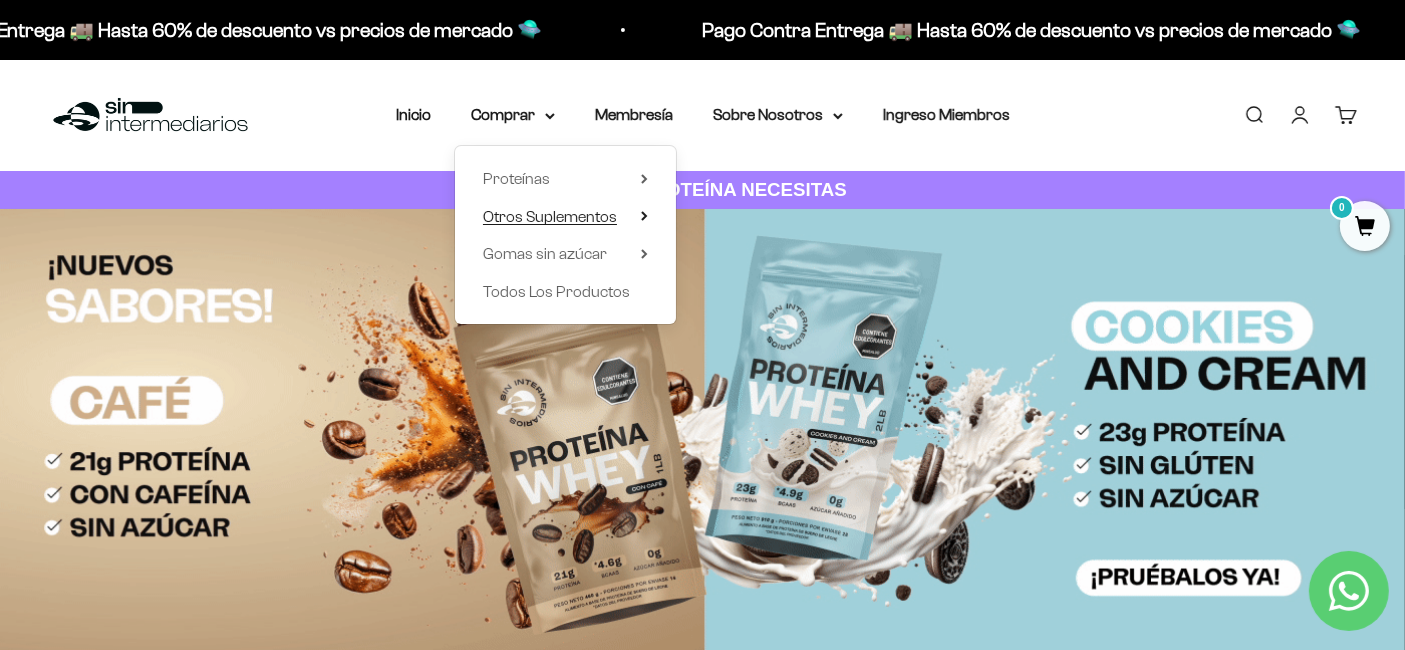 click on "Otros Suplementos" at bounding box center [550, 216] 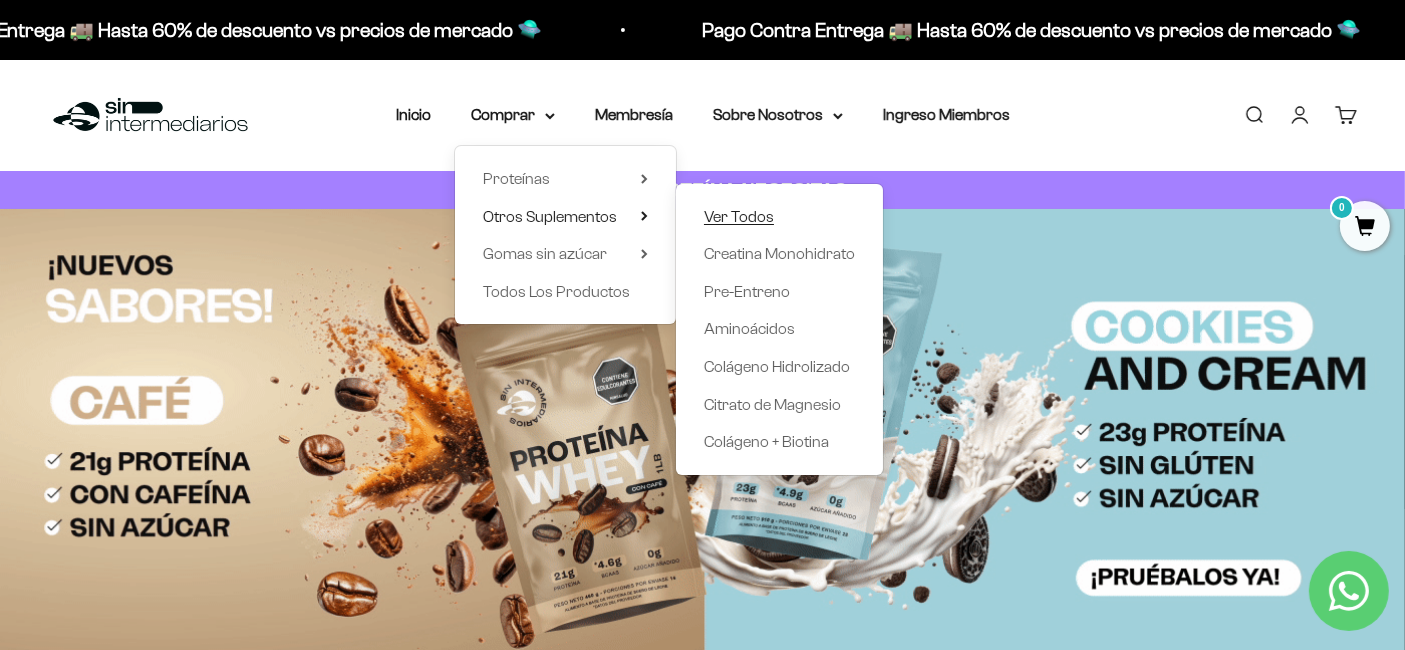 click on "Ver Todos" at bounding box center (739, 216) 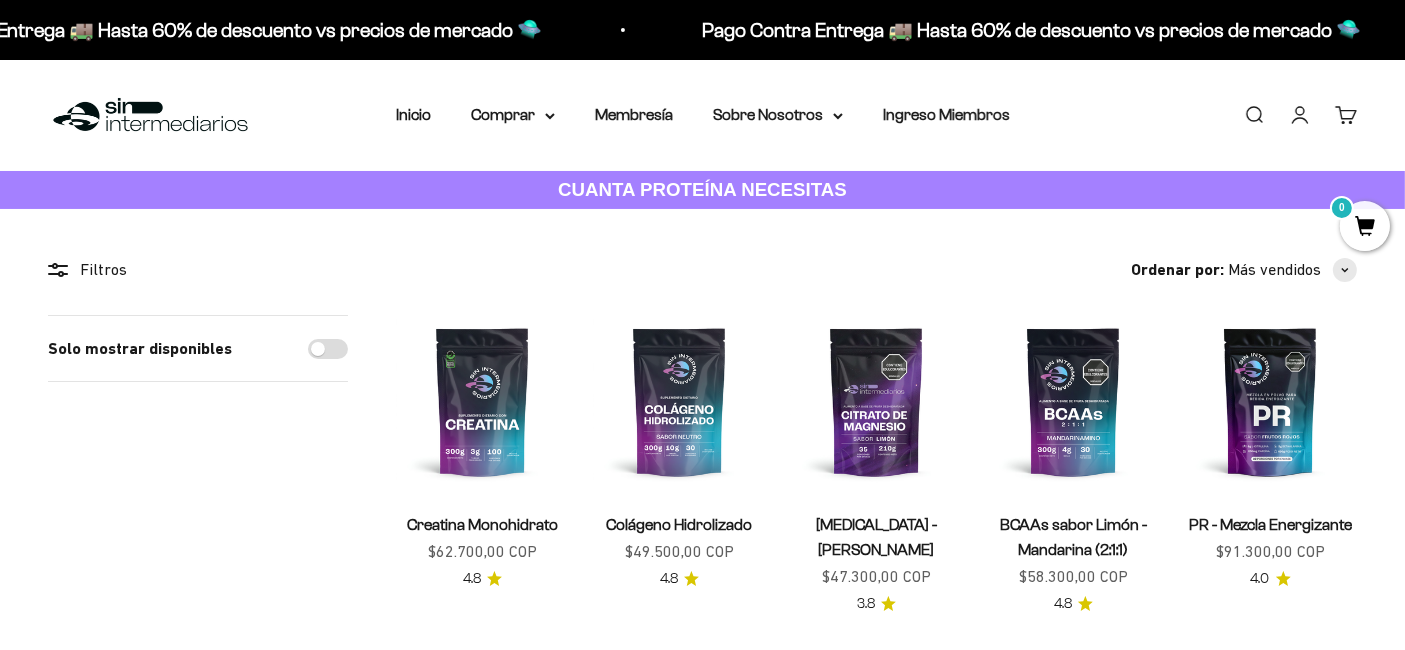 scroll, scrollTop: 111, scrollLeft: 0, axis: vertical 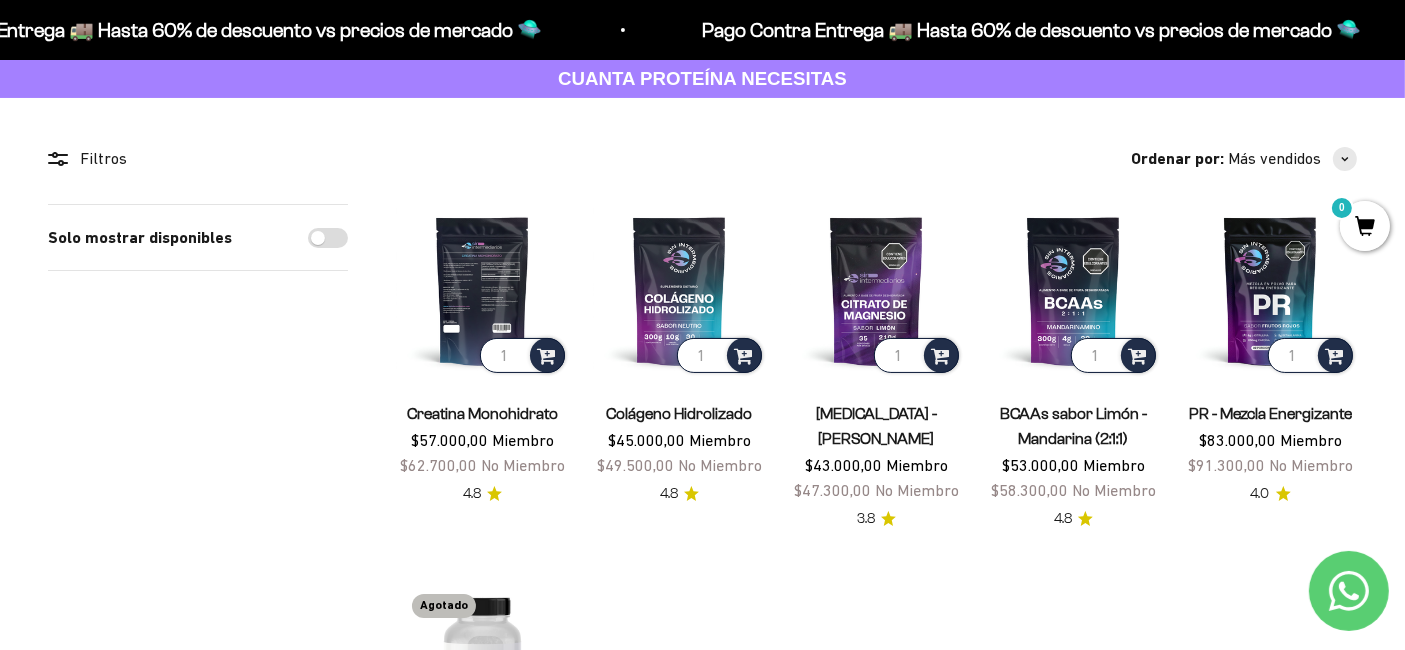 click at bounding box center [482, 290] 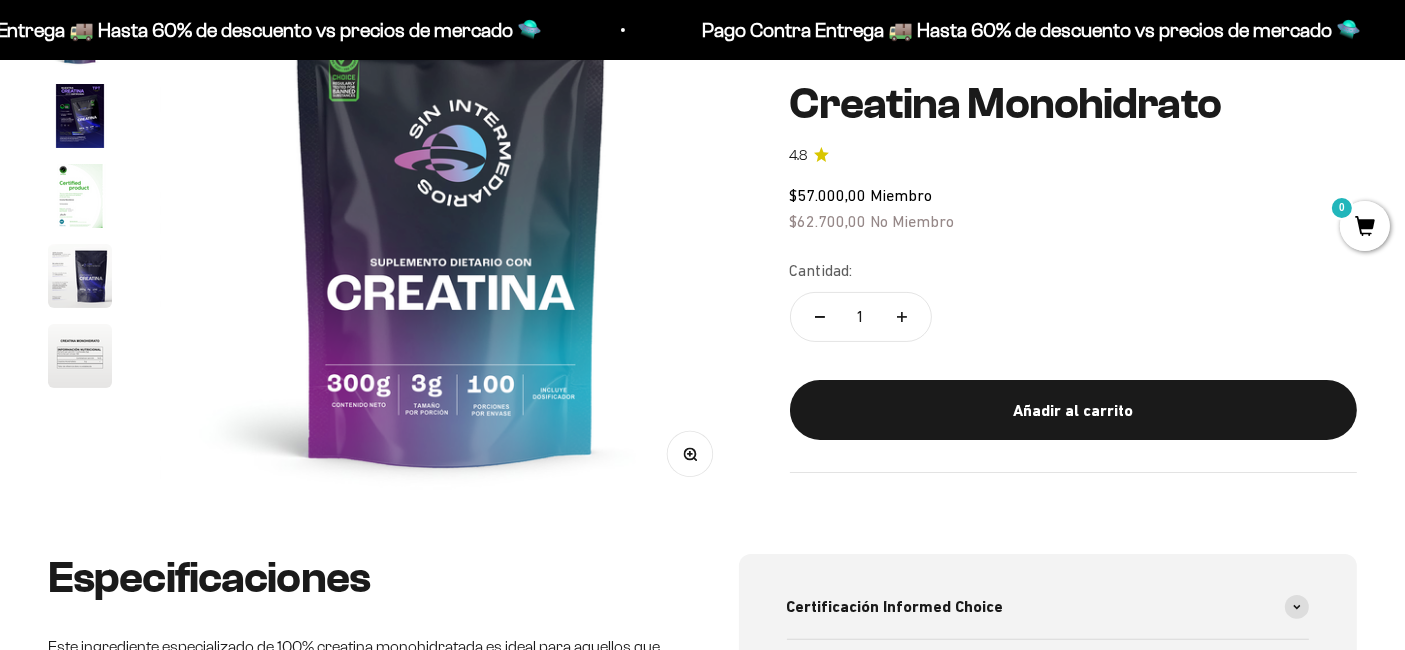 scroll, scrollTop: 555, scrollLeft: 0, axis: vertical 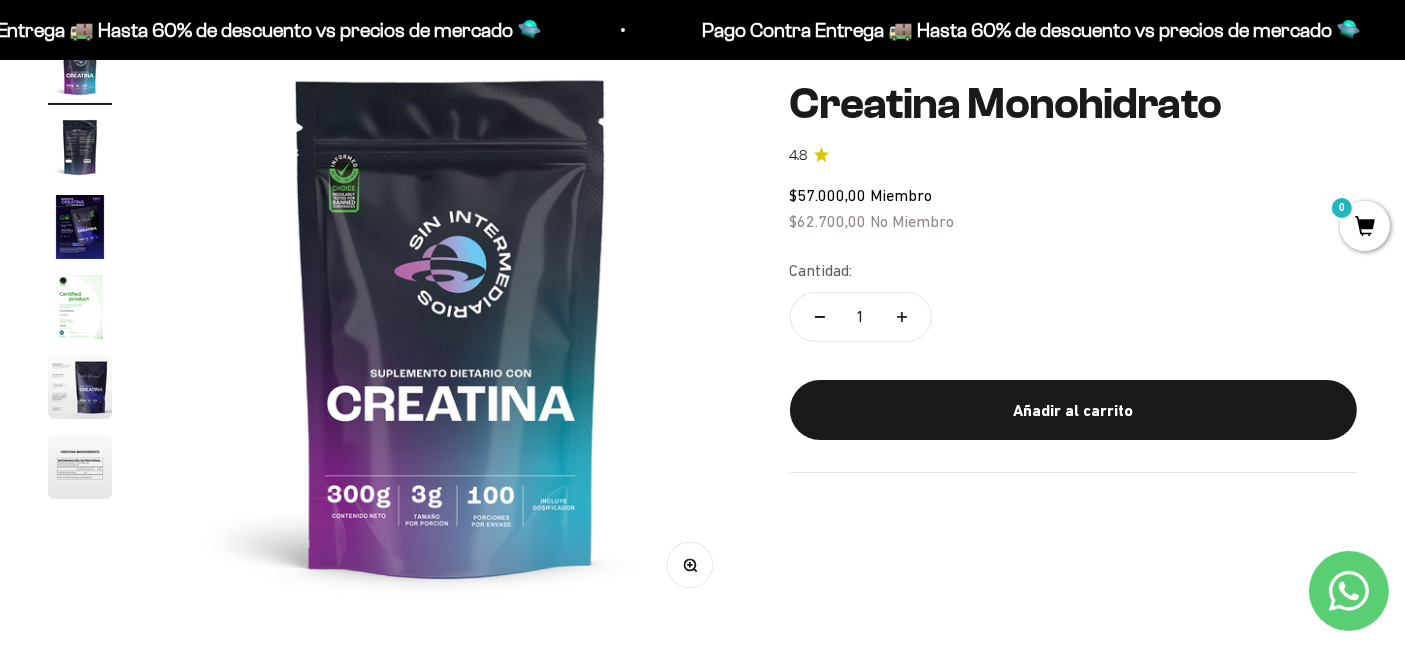 click 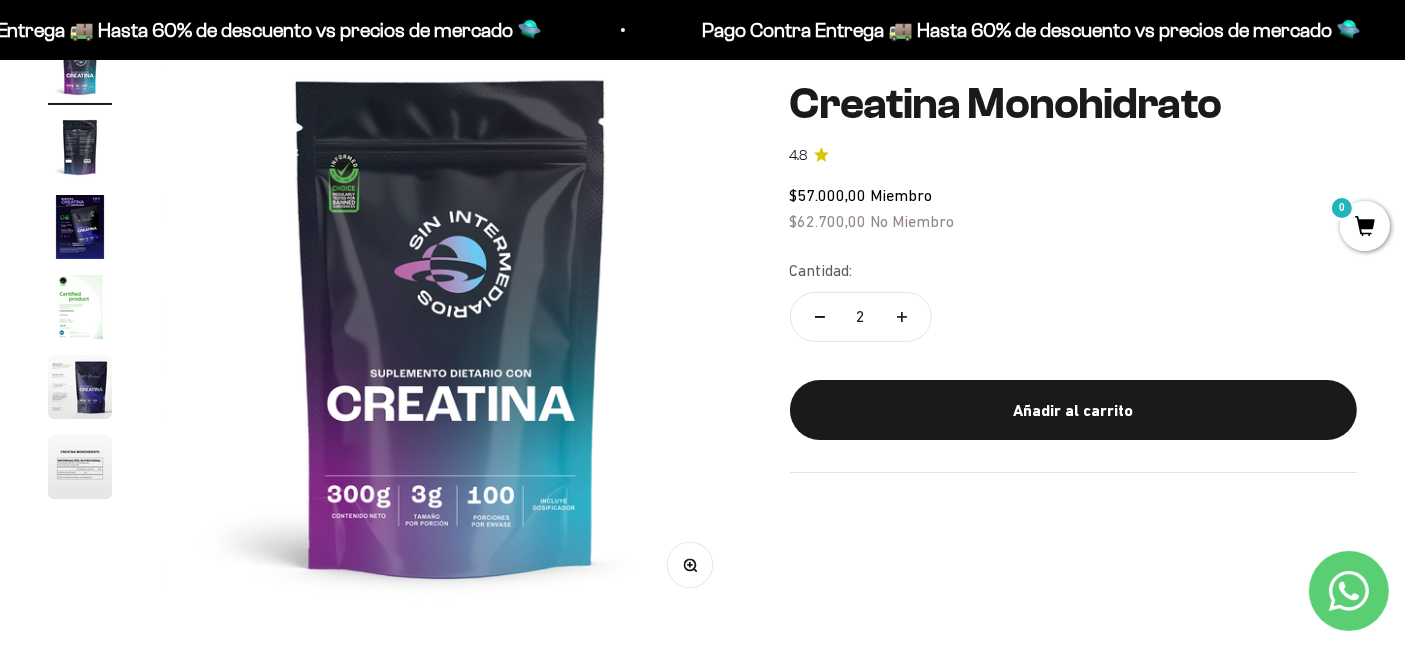 click 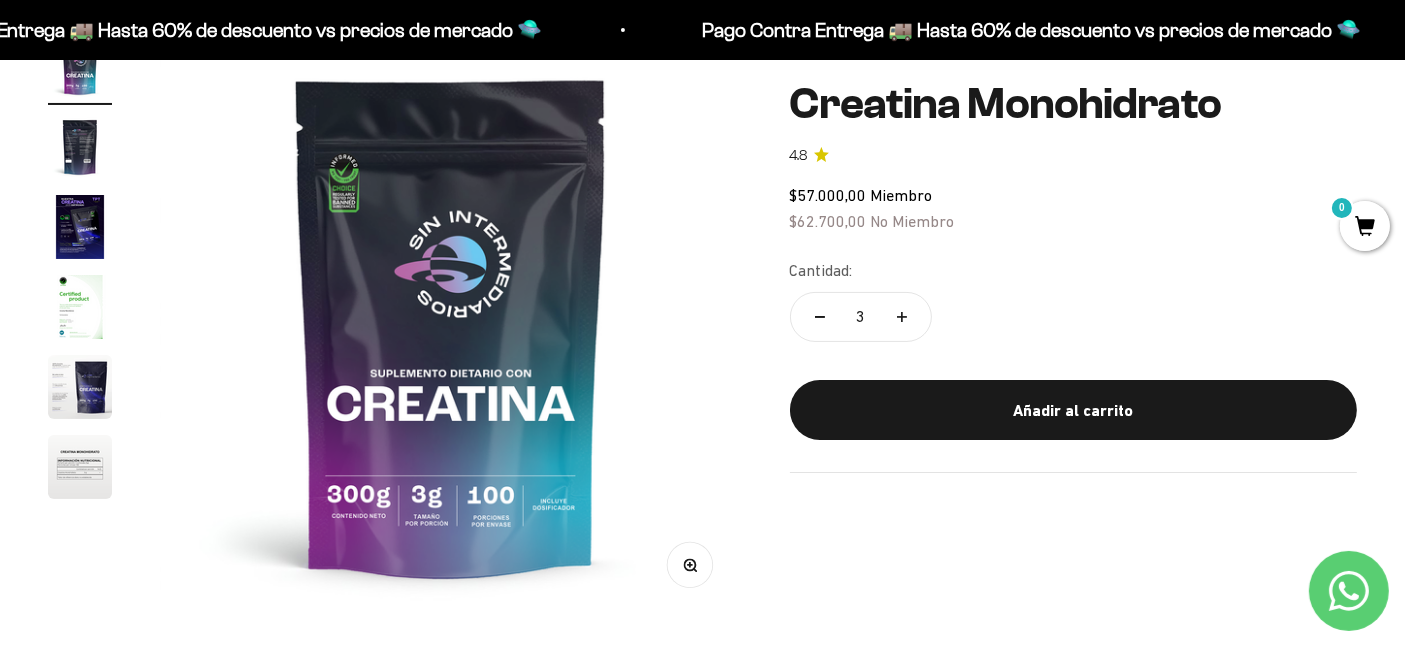 click 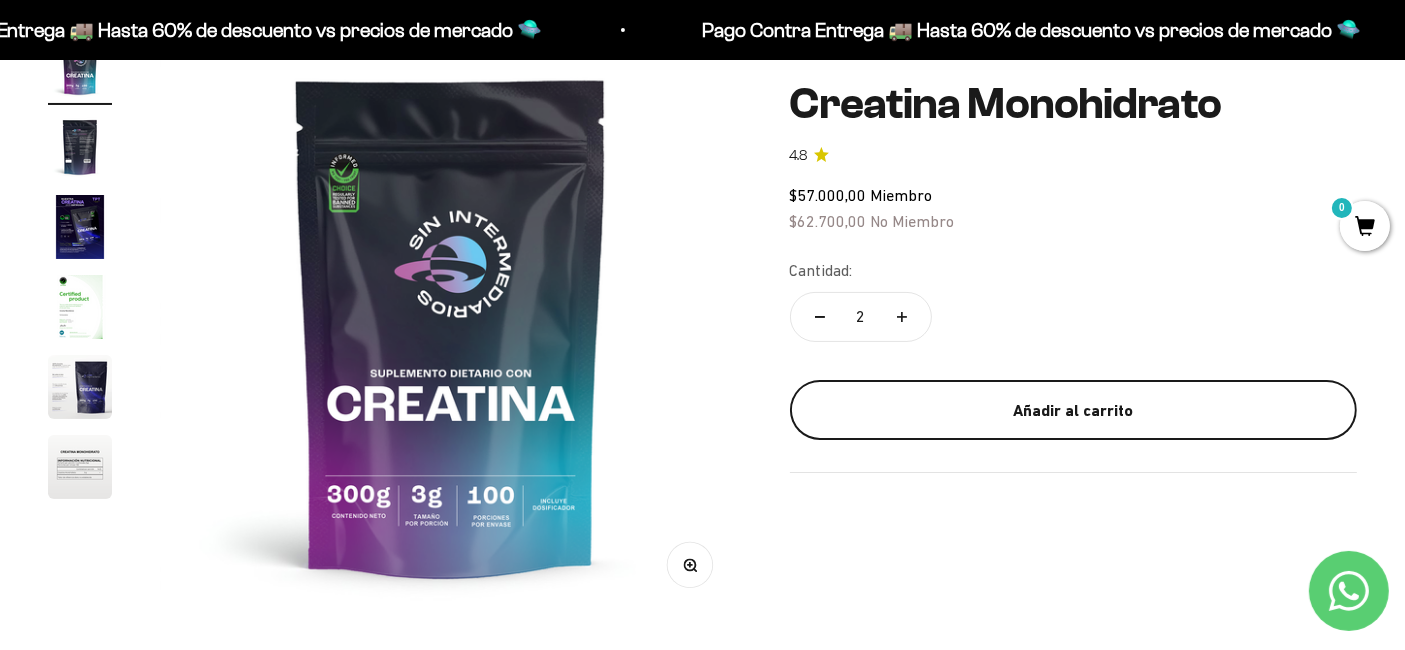 click on "Añadir al carrito" at bounding box center (1073, 410) 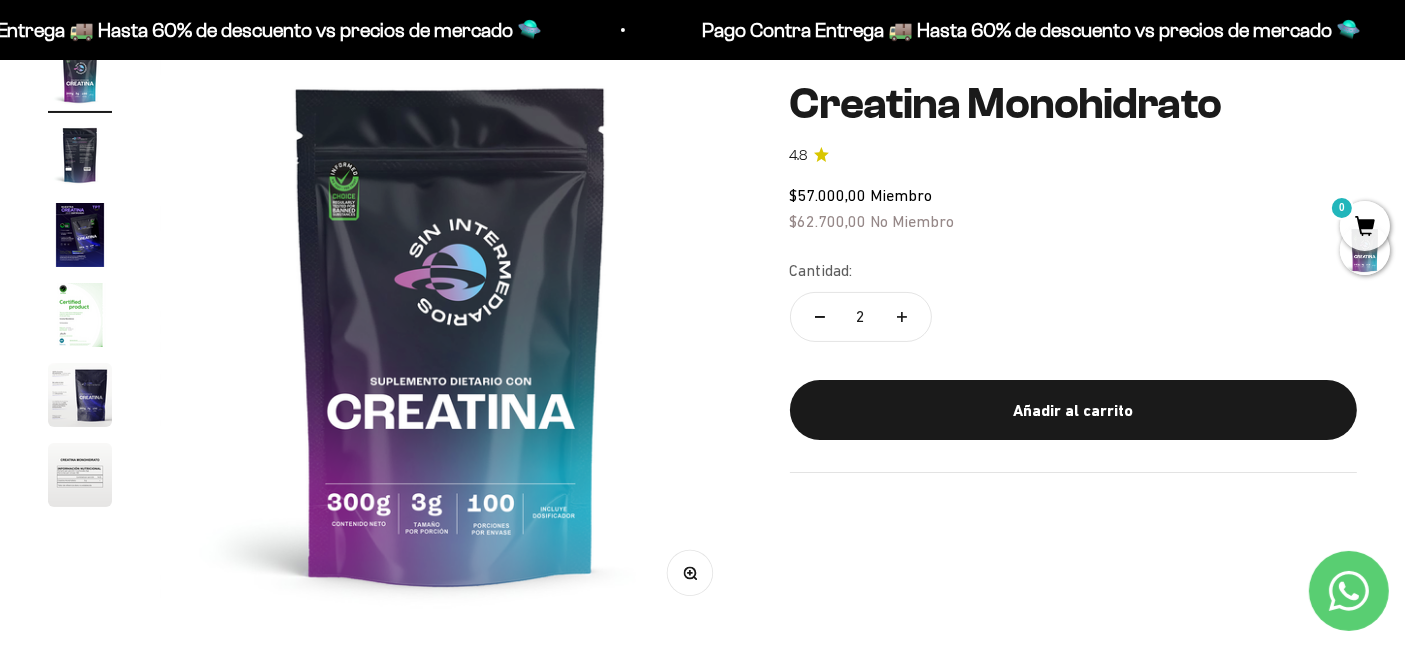scroll, scrollTop: 0, scrollLeft: 0, axis: both 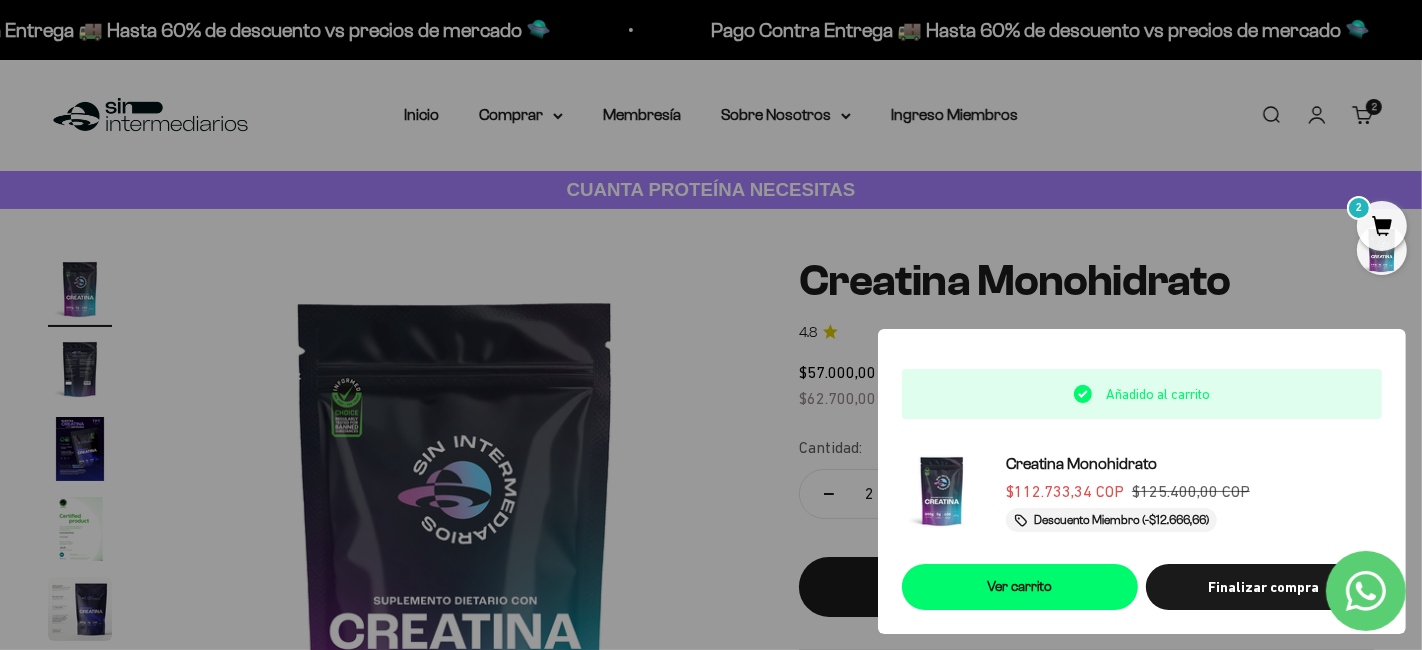 click at bounding box center [711, 325] 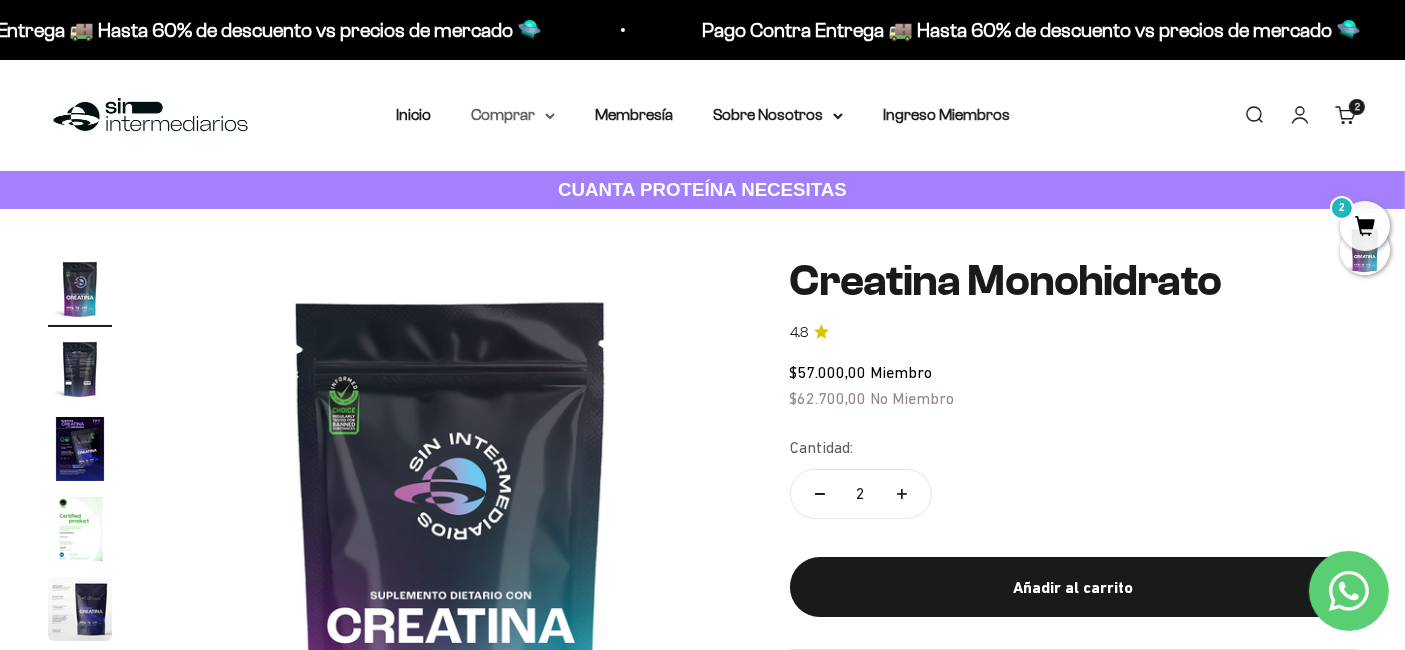 click on "Comprar" at bounding box center [513, 115] 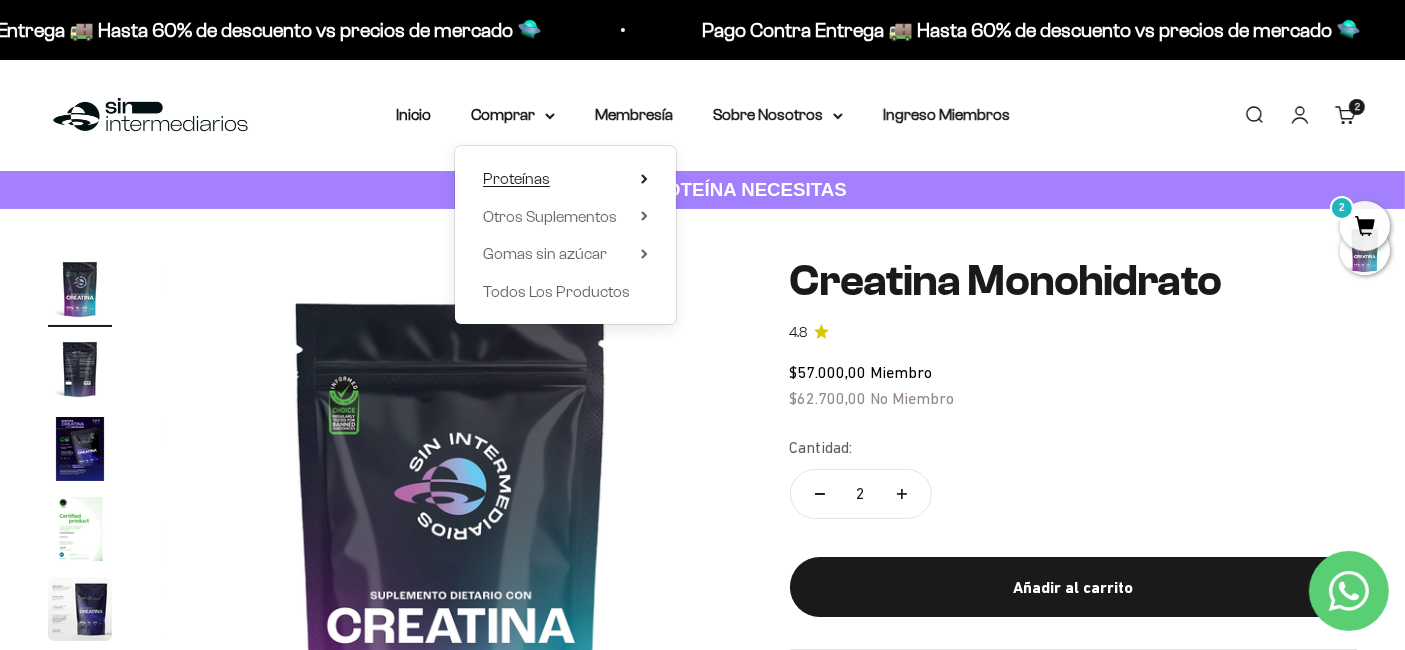 click on "Proteínas" at bounding box center (516, 178) 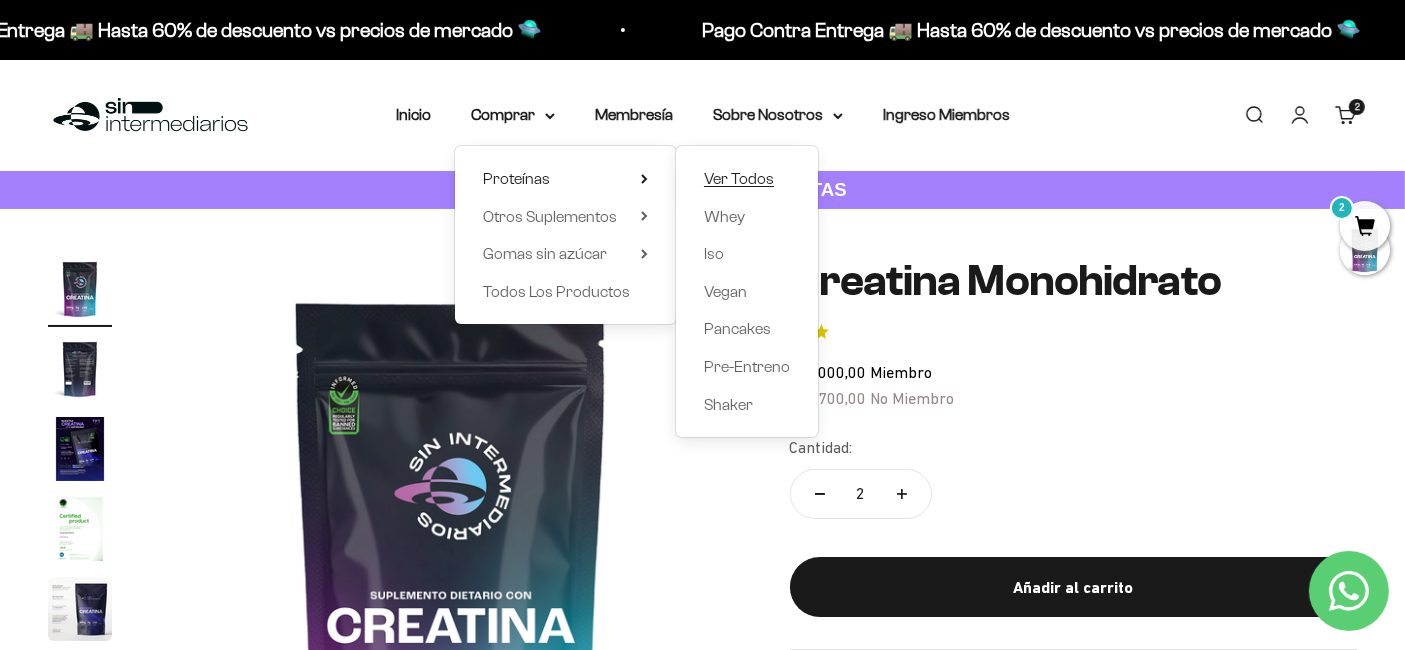 click on "Ver Todos" at bounding box center (739, 178) 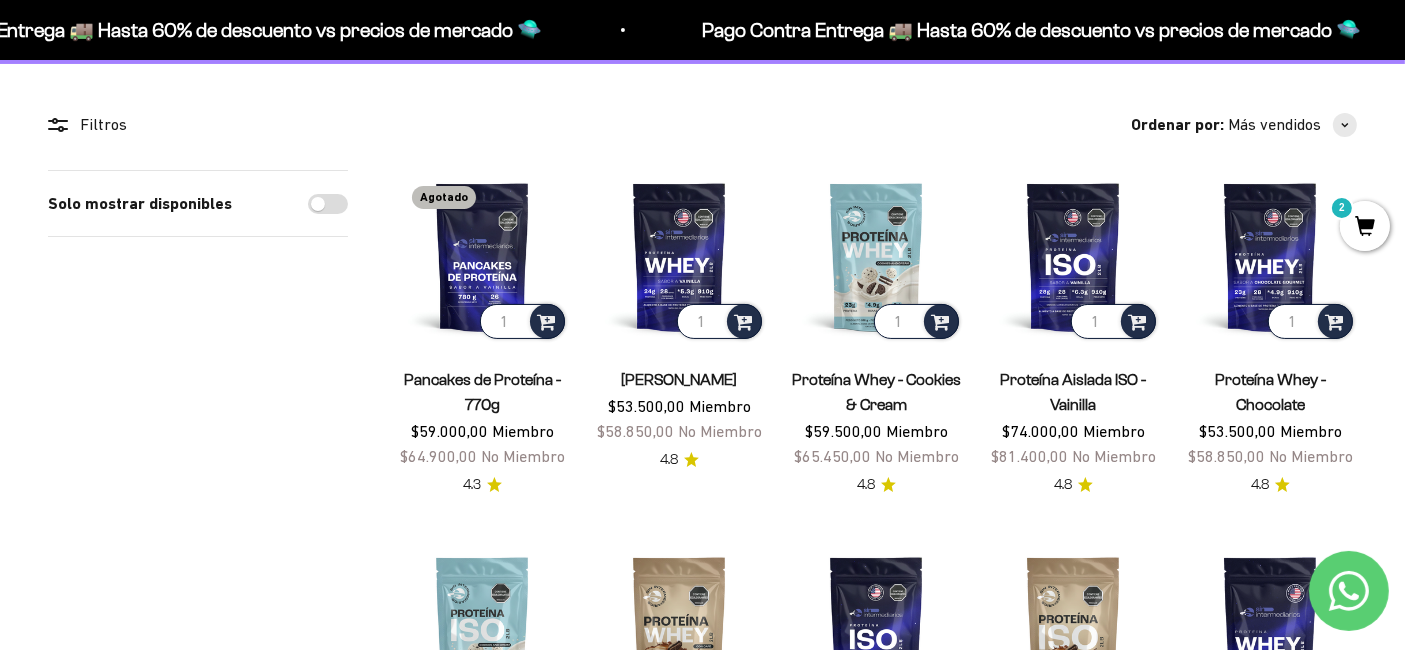 scroll, scrollTop: 111, scrollLeft: 0, axis: vertical 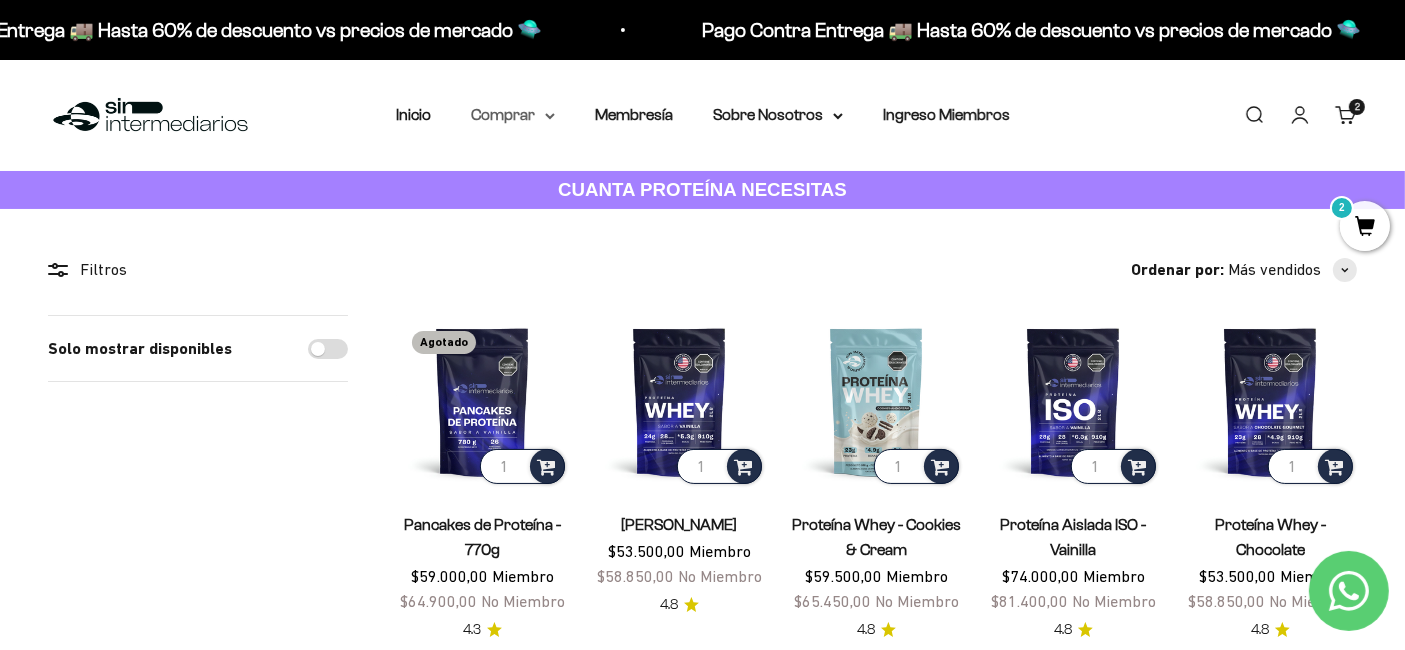 click on "Comprar" at bounding box center (513, 115) 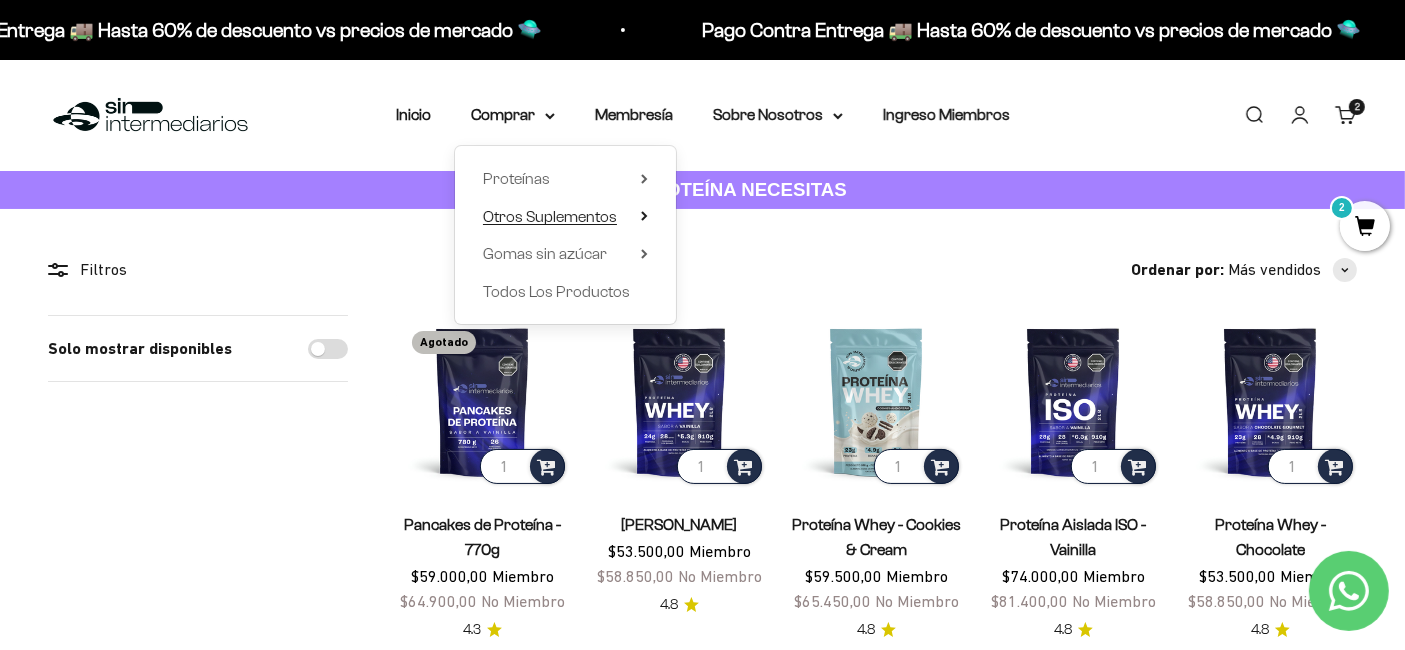 click on "Otros Suplementos" at bounding box center [565, 217] 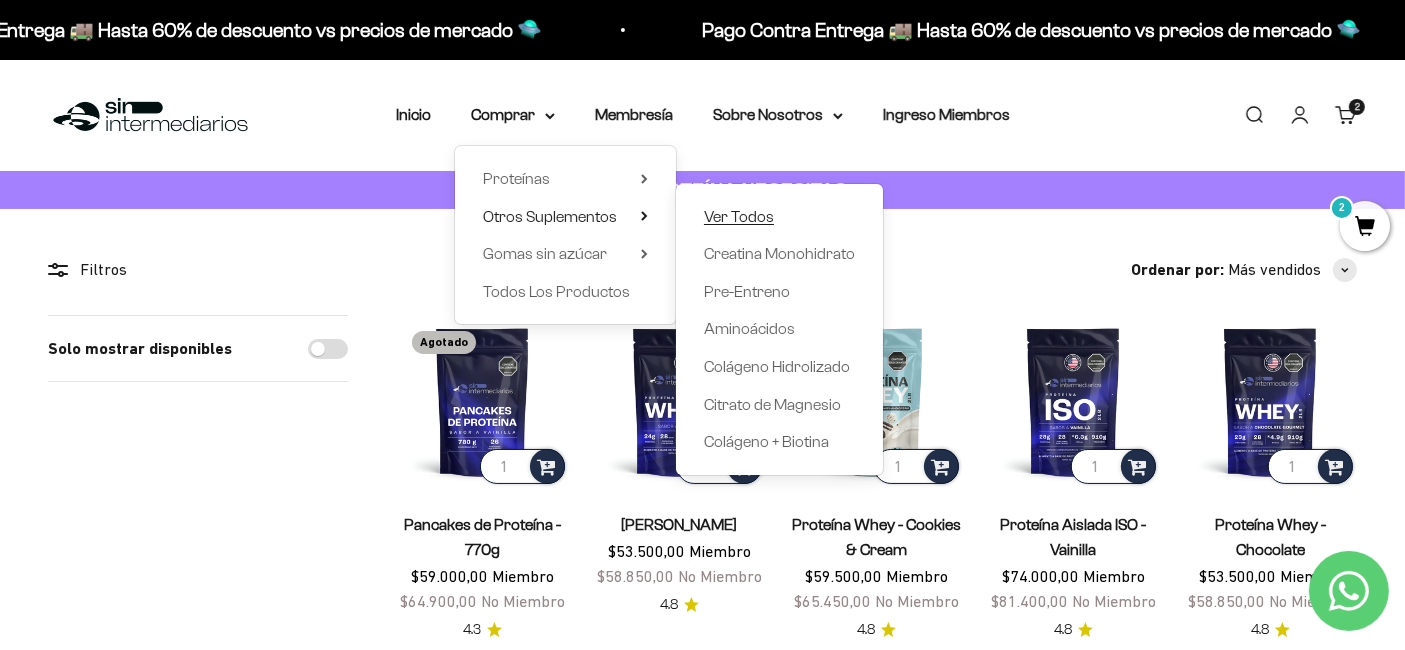 click on "Ver Todos" at bounding box center (739, 216) 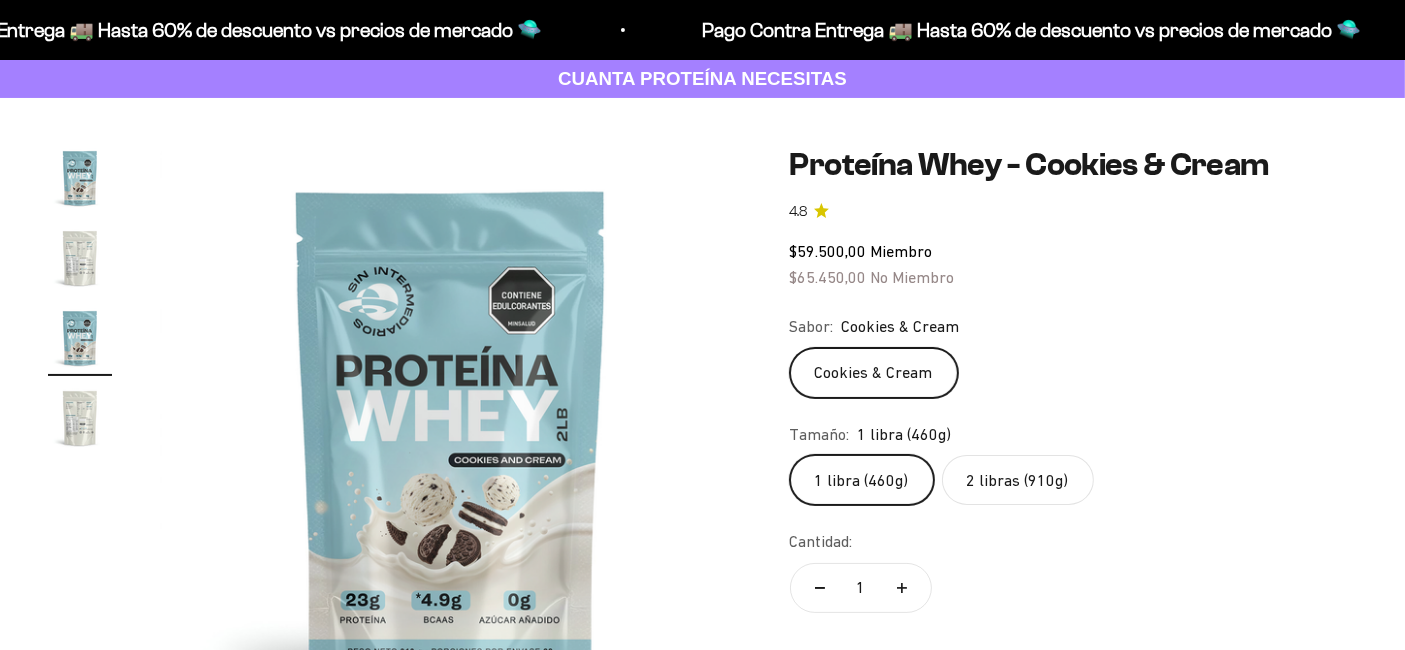 scroll, scrollTop: 111, scrollLeft: 0, axis: vertical 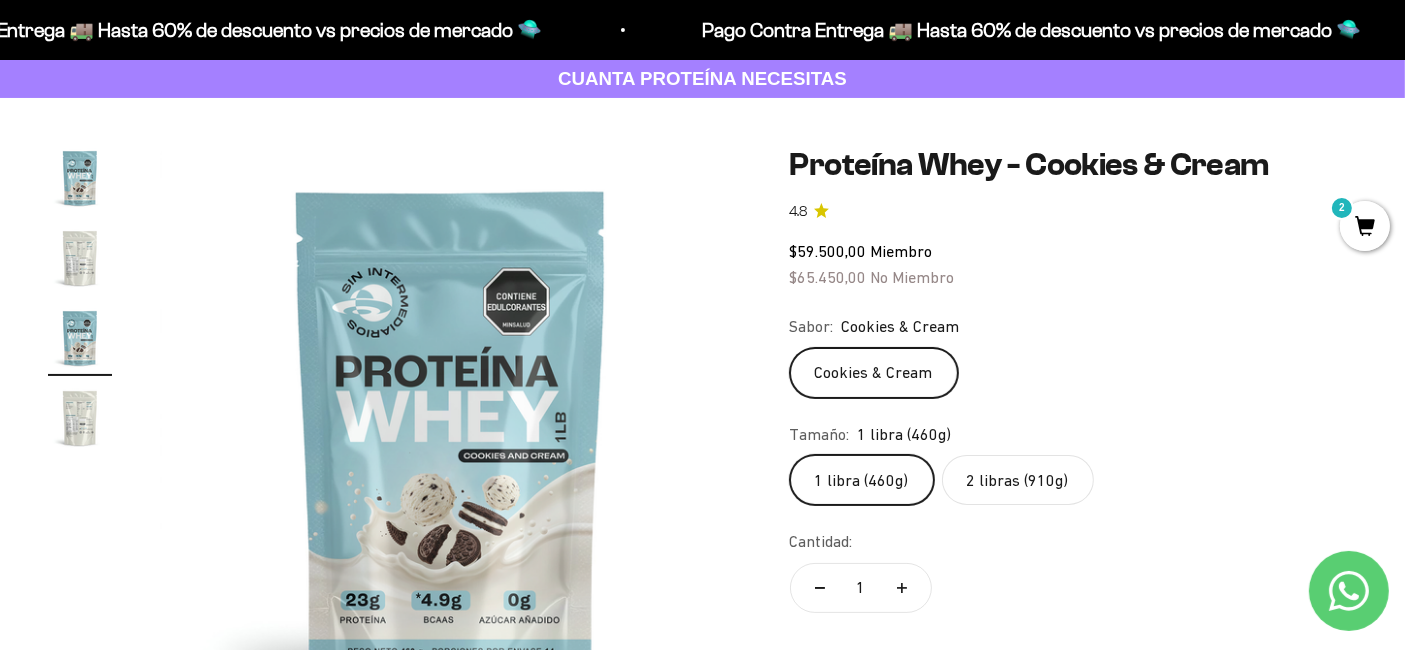 click on "2 libras (910g)" 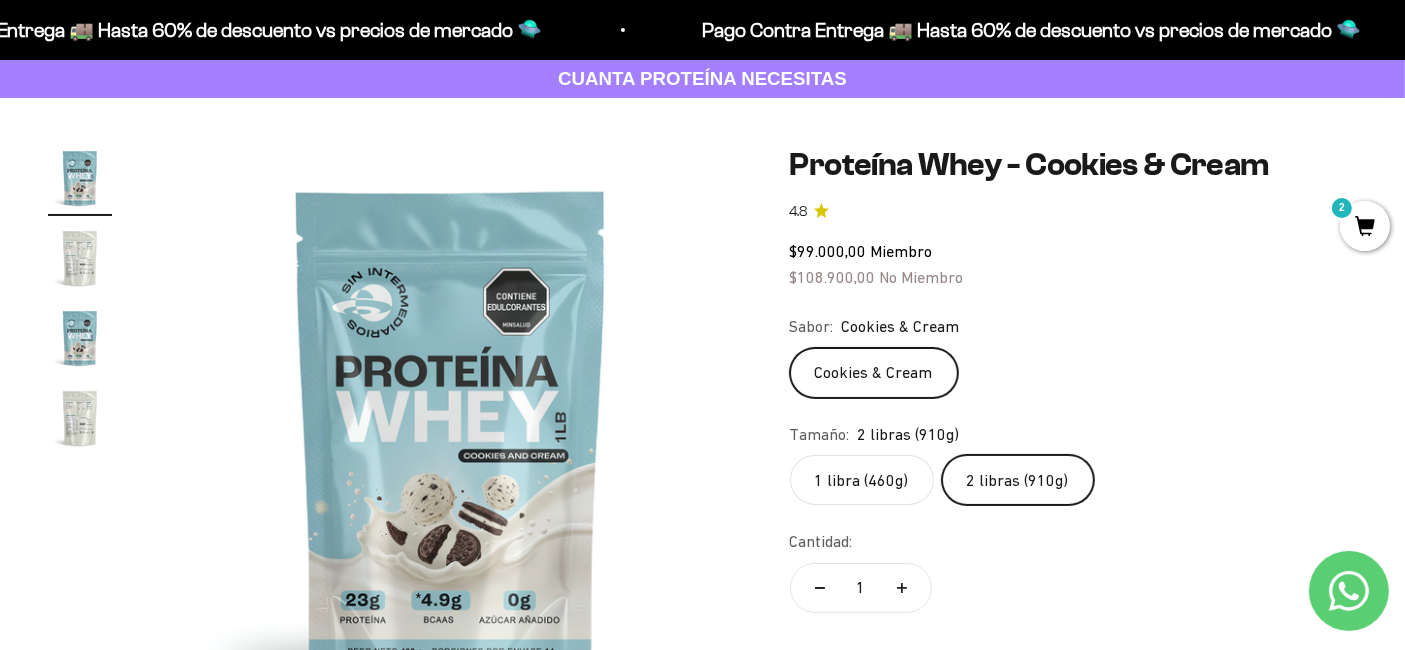 scroll, scrollTop: 0, scrollLeft: 0, axis: both 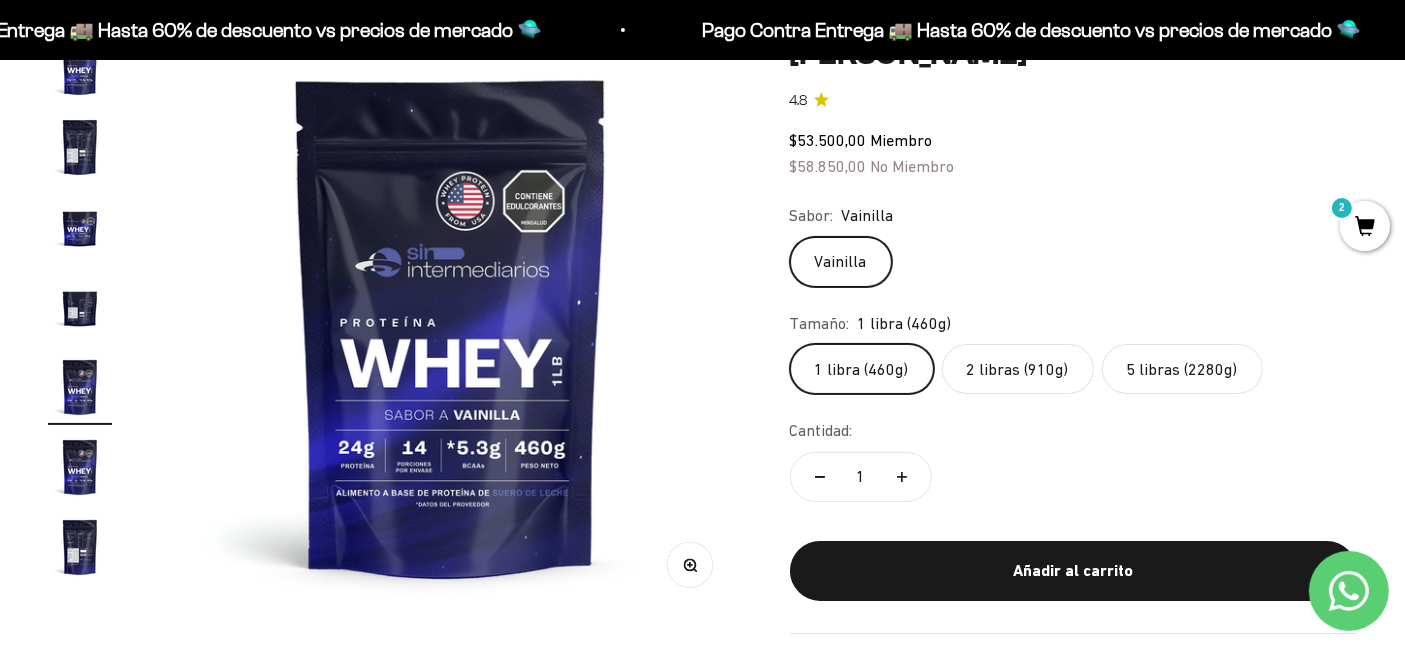click on "2 libras (910g)" 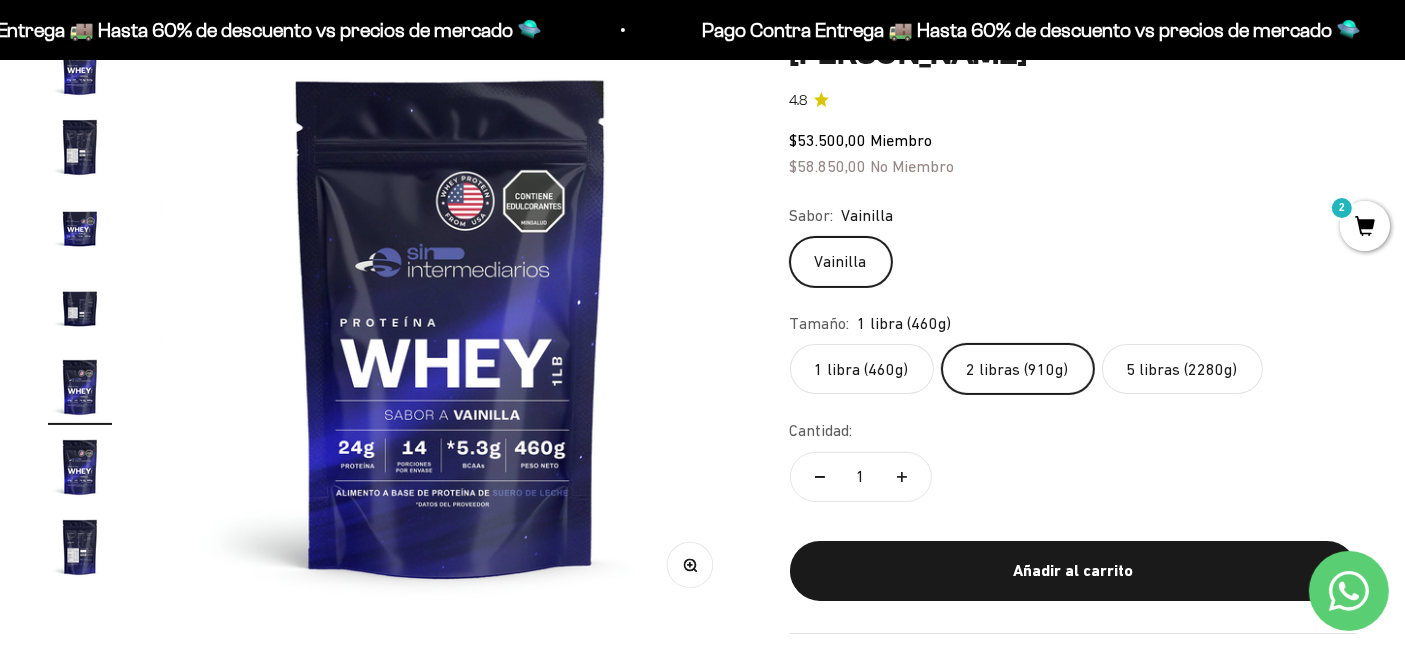 scroll, scrollTop: 0, scrollLeft: 0, axis: both 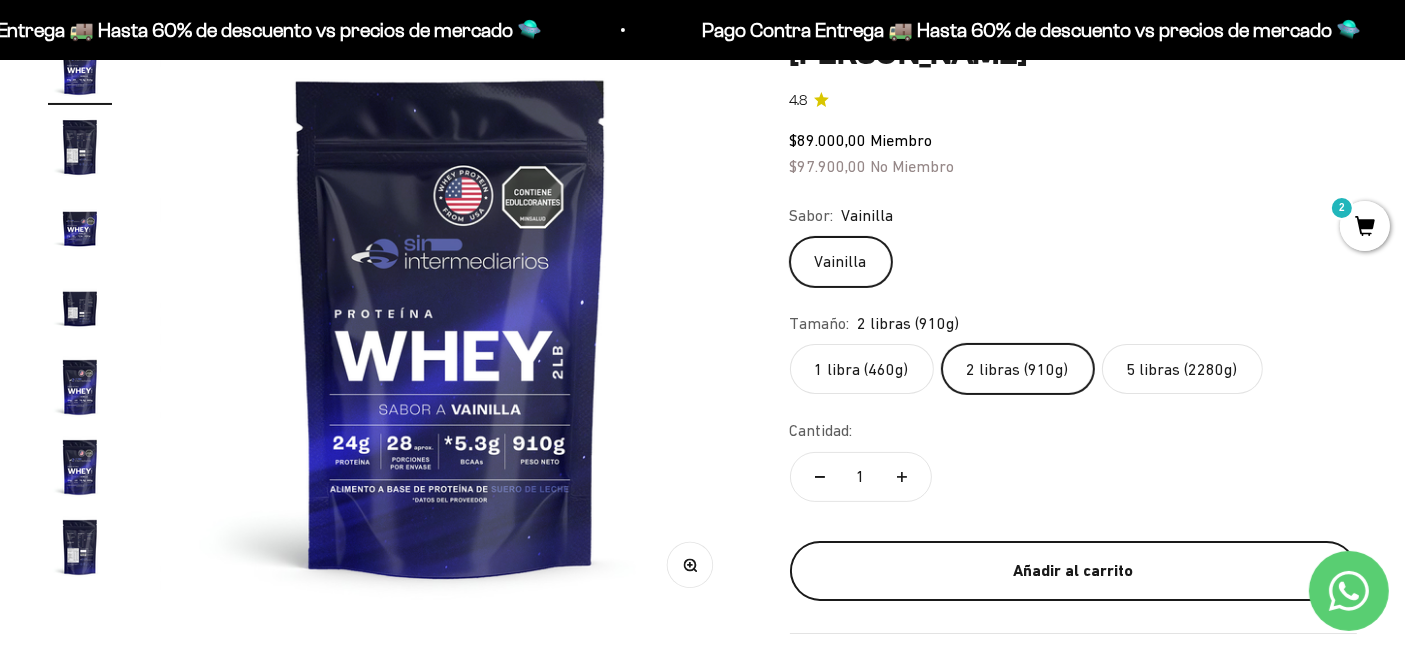 click on "Añadir al carrito" at bounding box center [1073, 571] 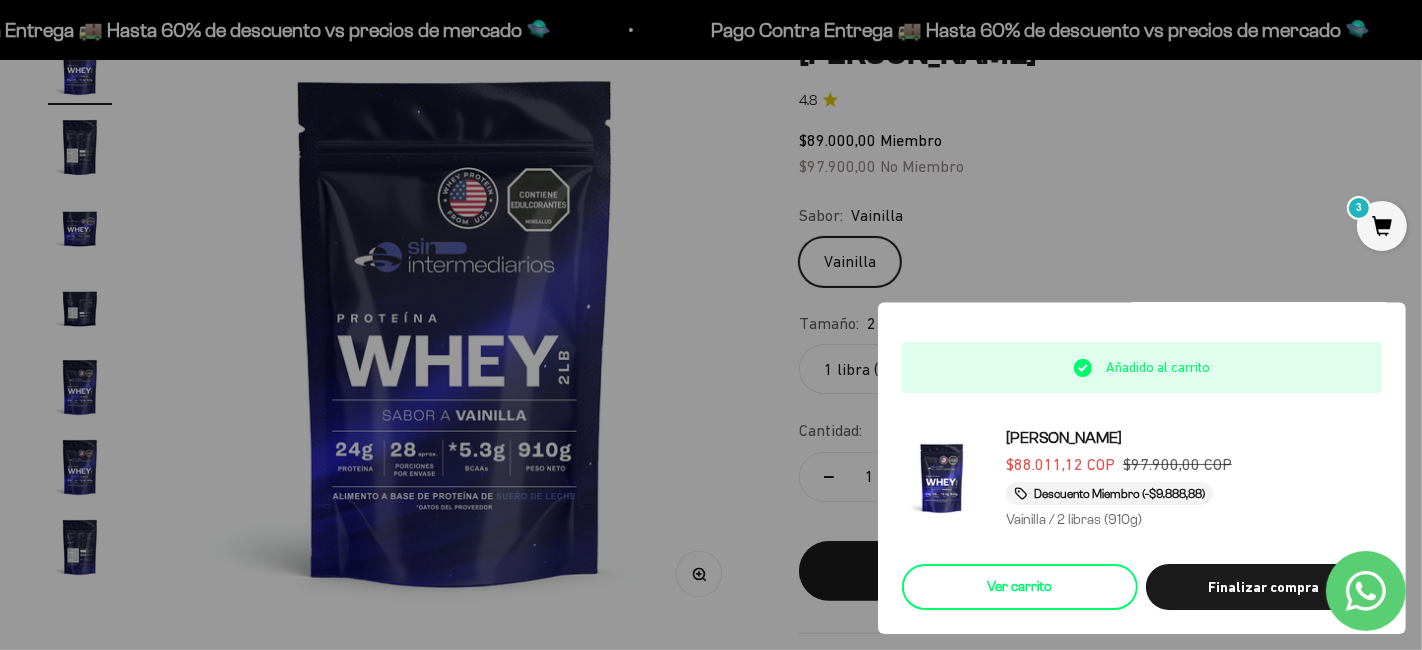 click on "Ver carrito" at bounding box center (1020, 587) 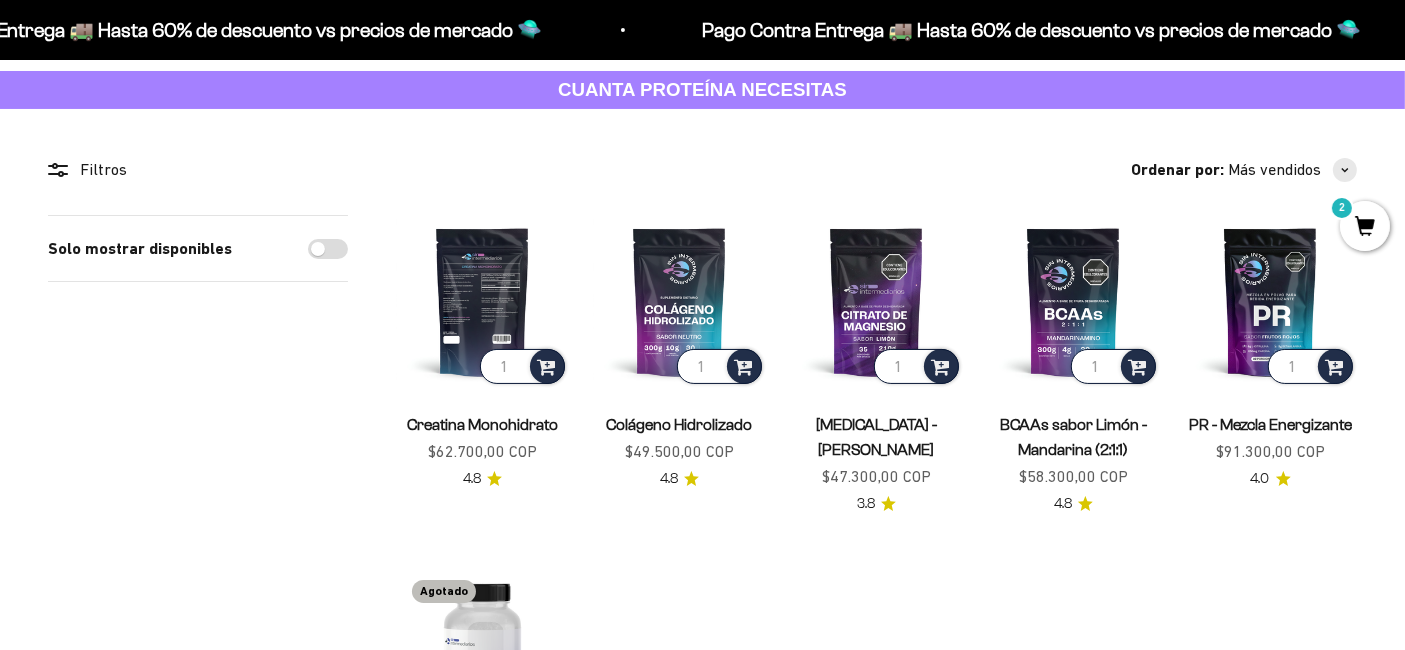 scroll, scrollTop: 111, scrollLeft: 0, axis: vertical 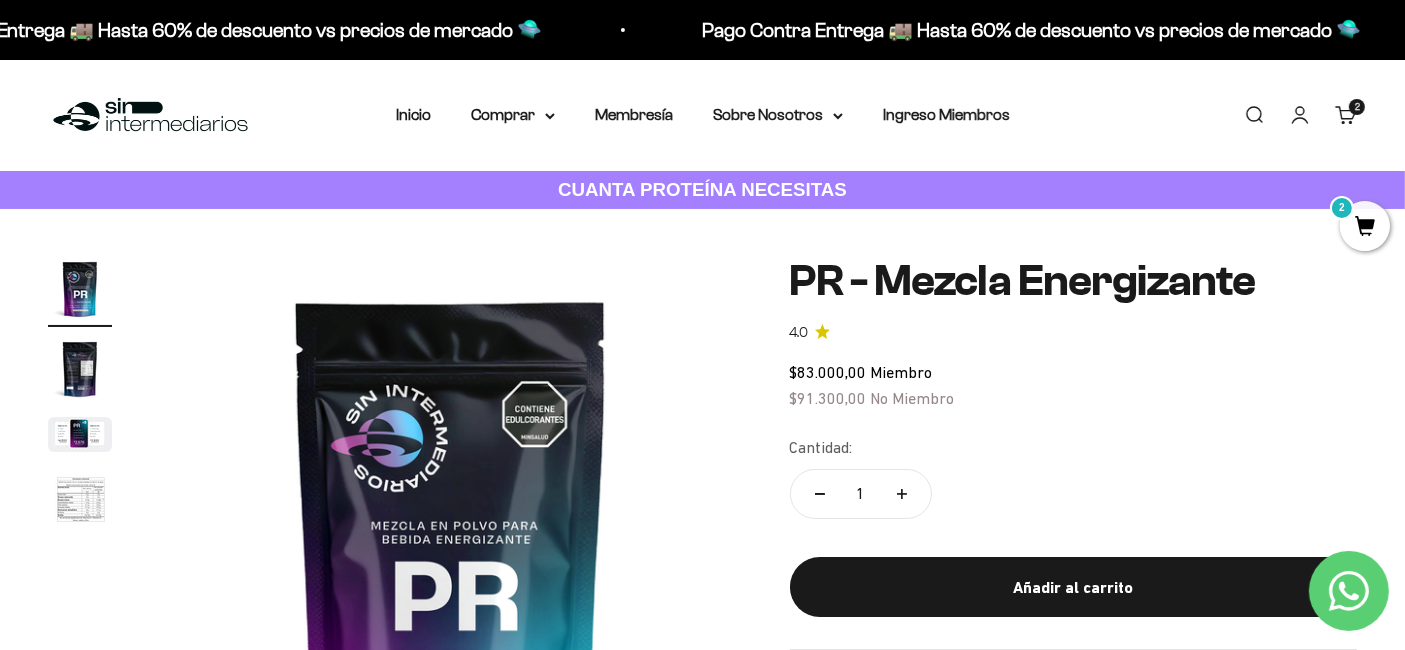 click on "2" at bounding box center (1365, 226) 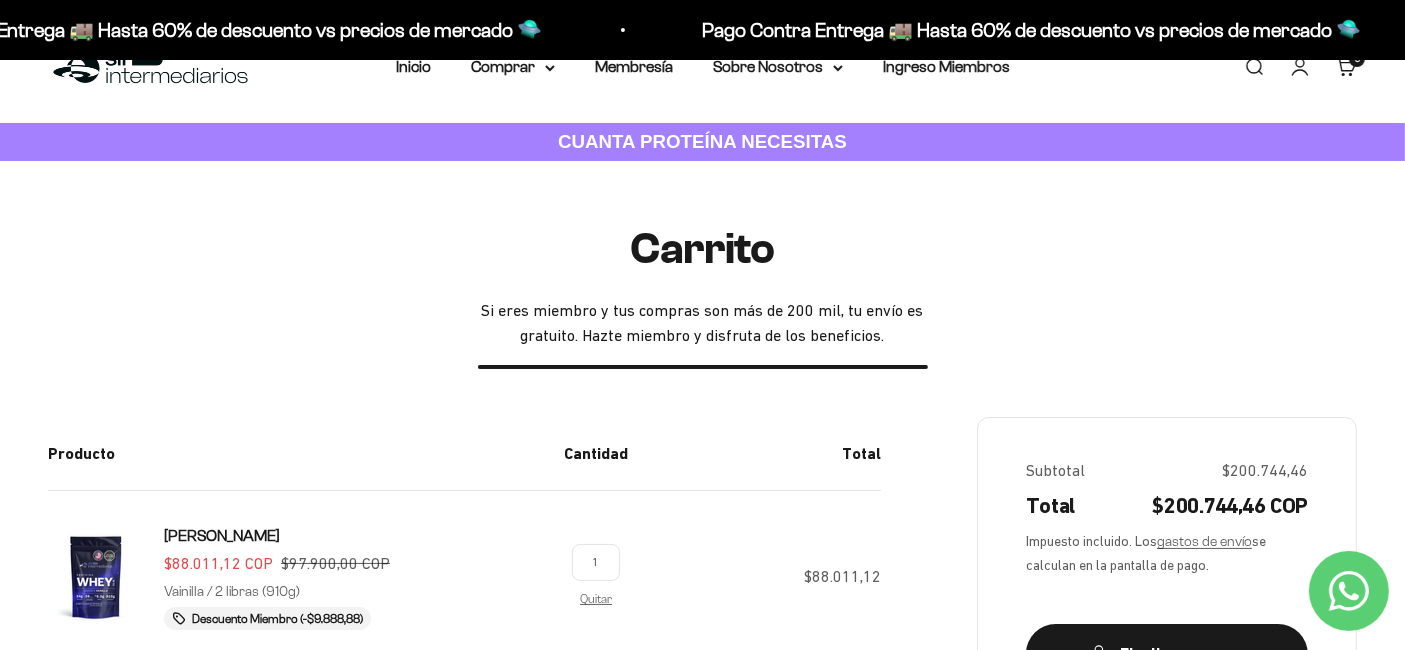 scroll, scrollTop: 0, scrollLeft: 0, axis: both 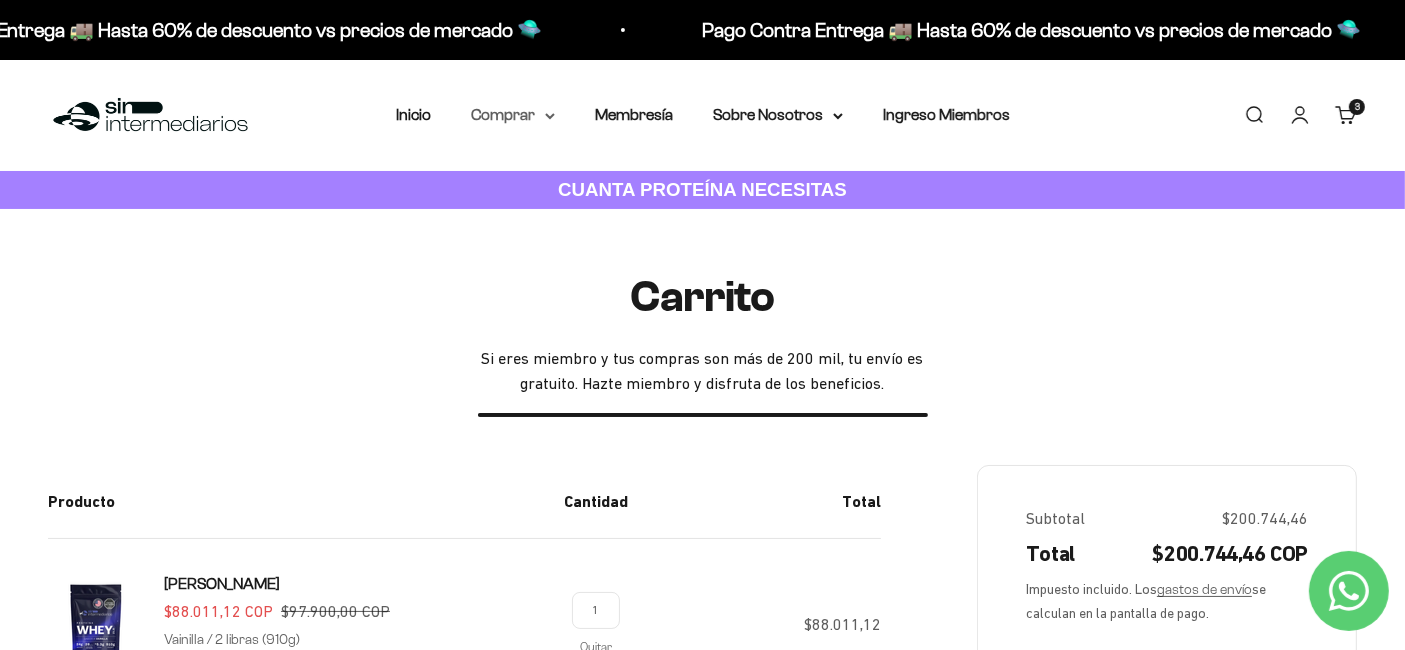 click 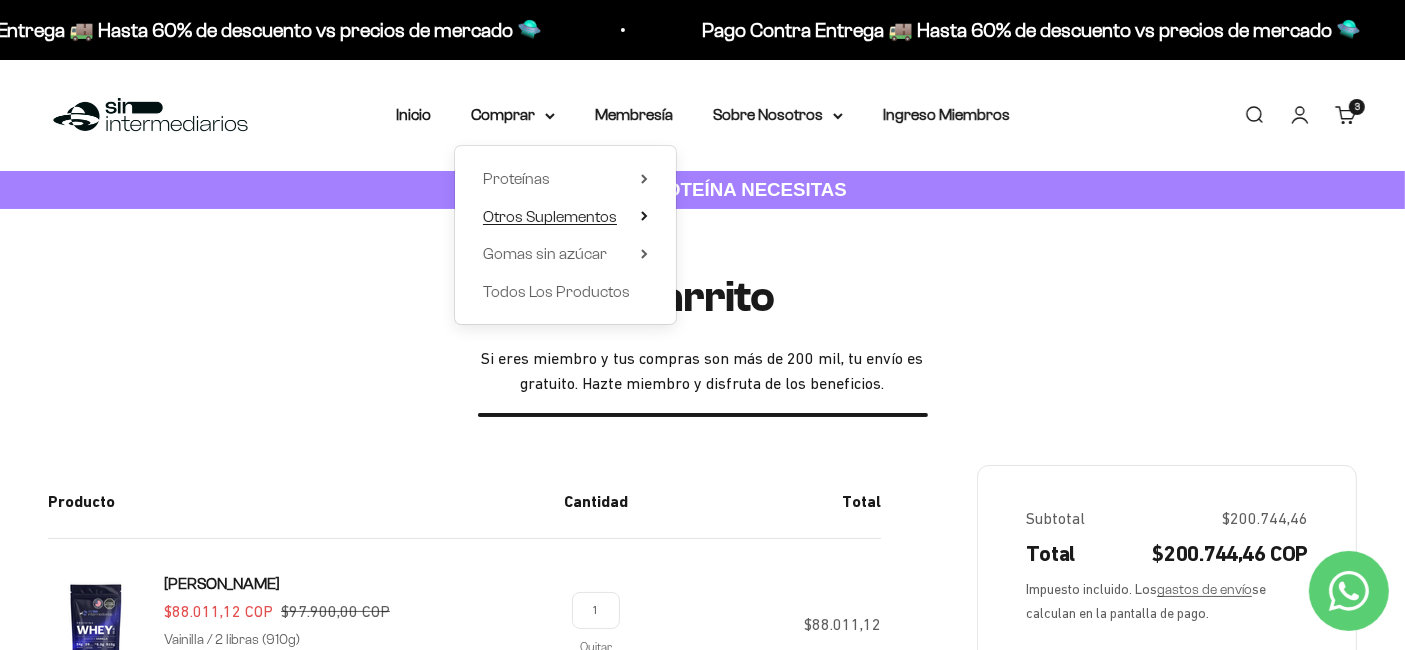 click on "Otros Suplementos" at bounding box center [565, 217] 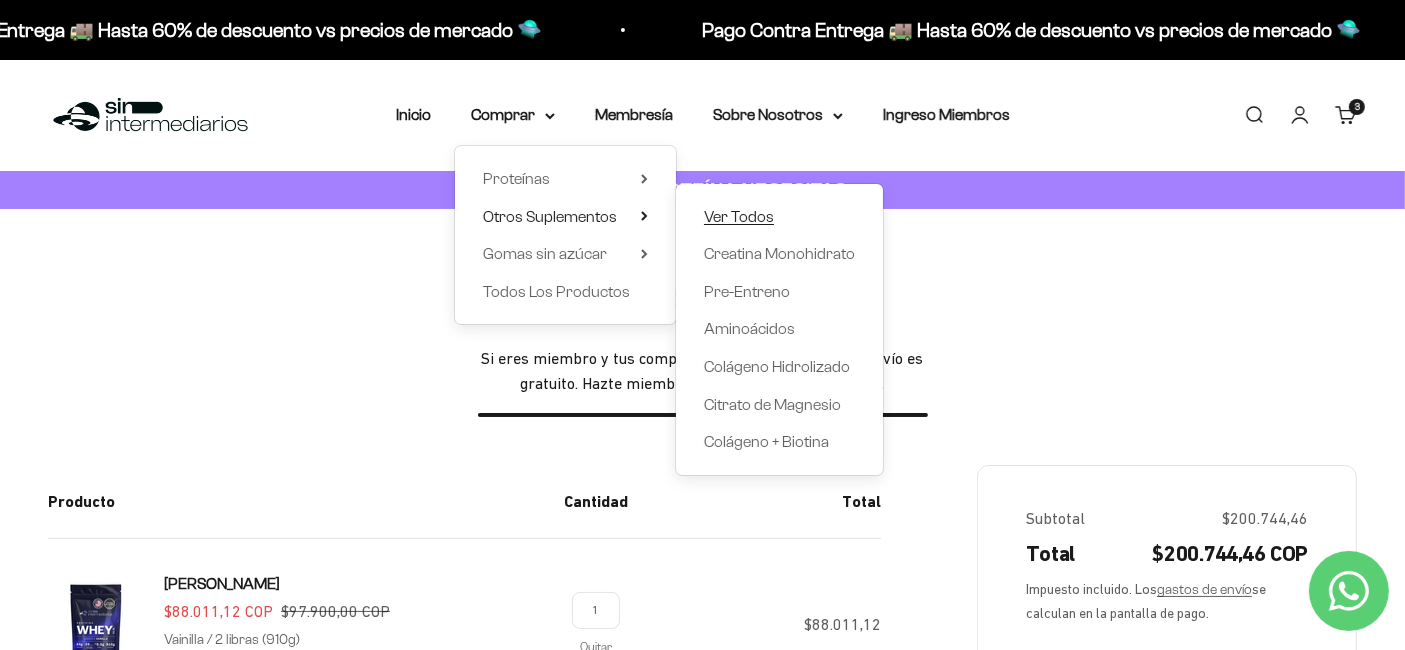click on "Ver Todos" at bounding box center [739, 216] 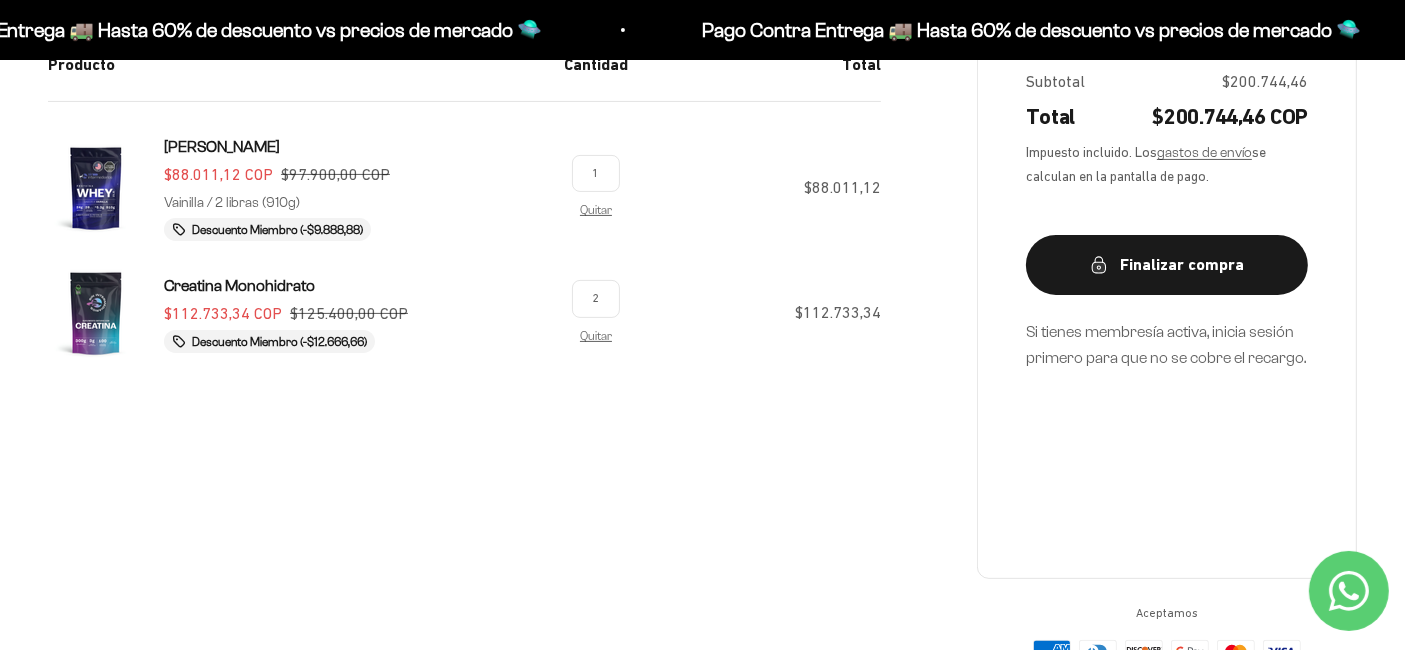 scroll, scrollTop: 444, scrollLeft: 0, axis: vertical 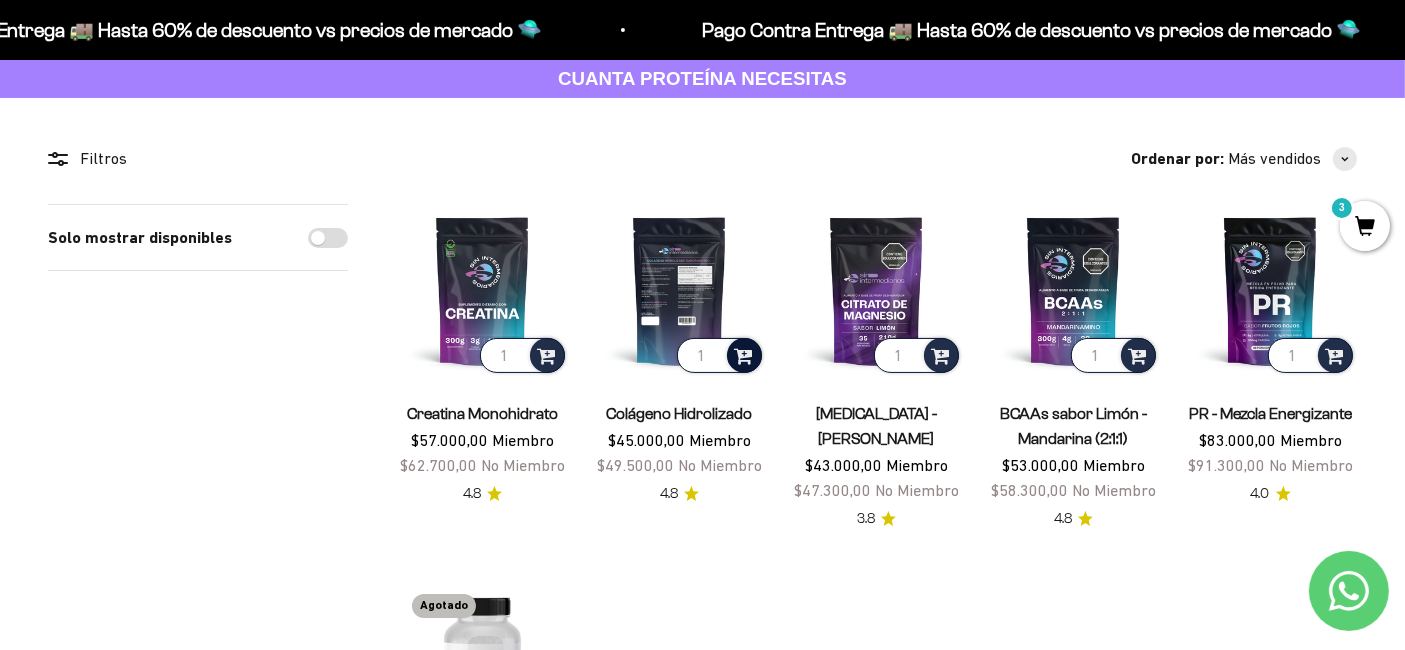 click at bounding box center [743, 354] 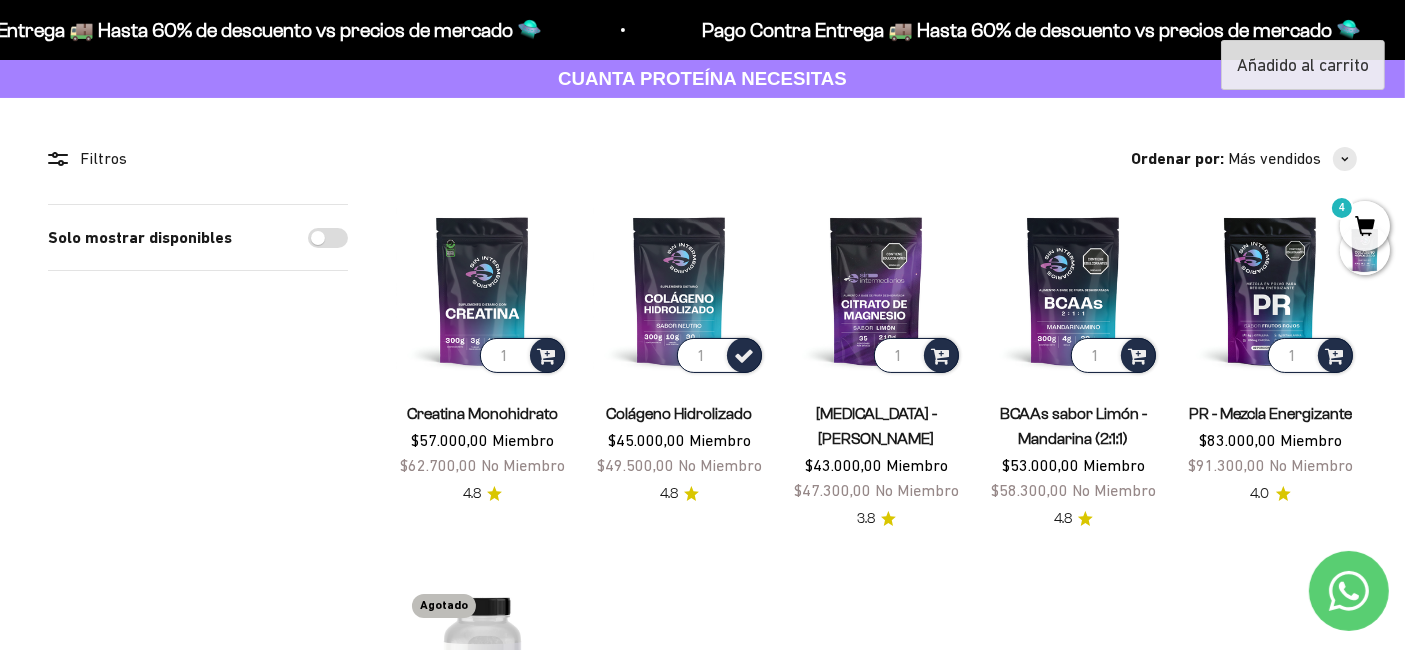 click on "4" at bounding box center (1365, 226) 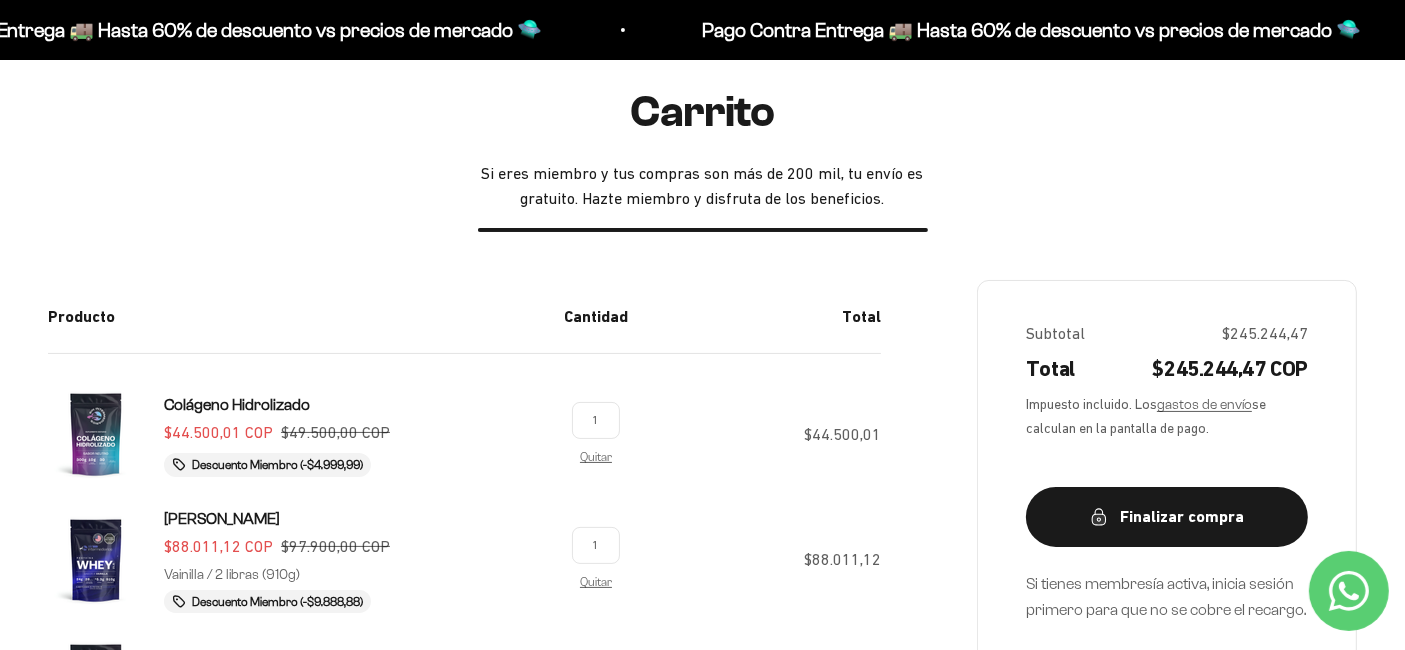 scroll, scrollTop: 472, scrollLeft: 0, axis: vertical 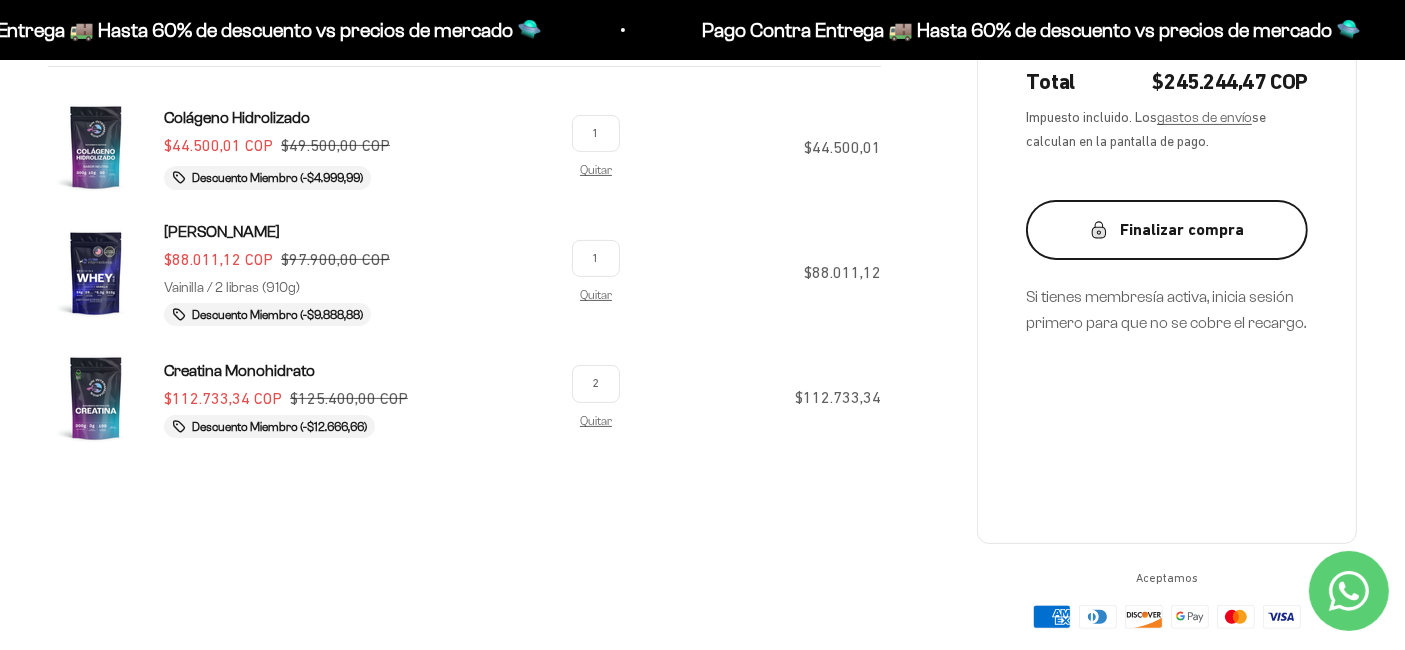 click on "Finalizar compra" at bounding box center (1167, 230) 